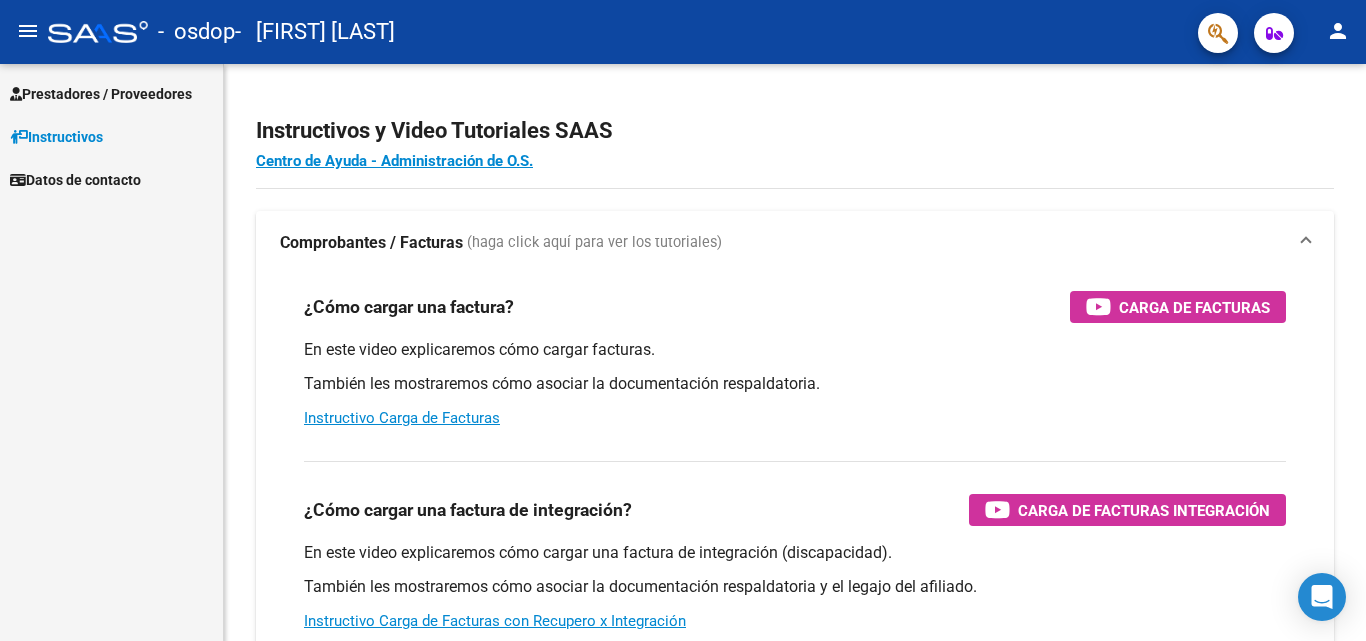 scroll, scrollTop: 0, scrollLeft: 0, axis: both 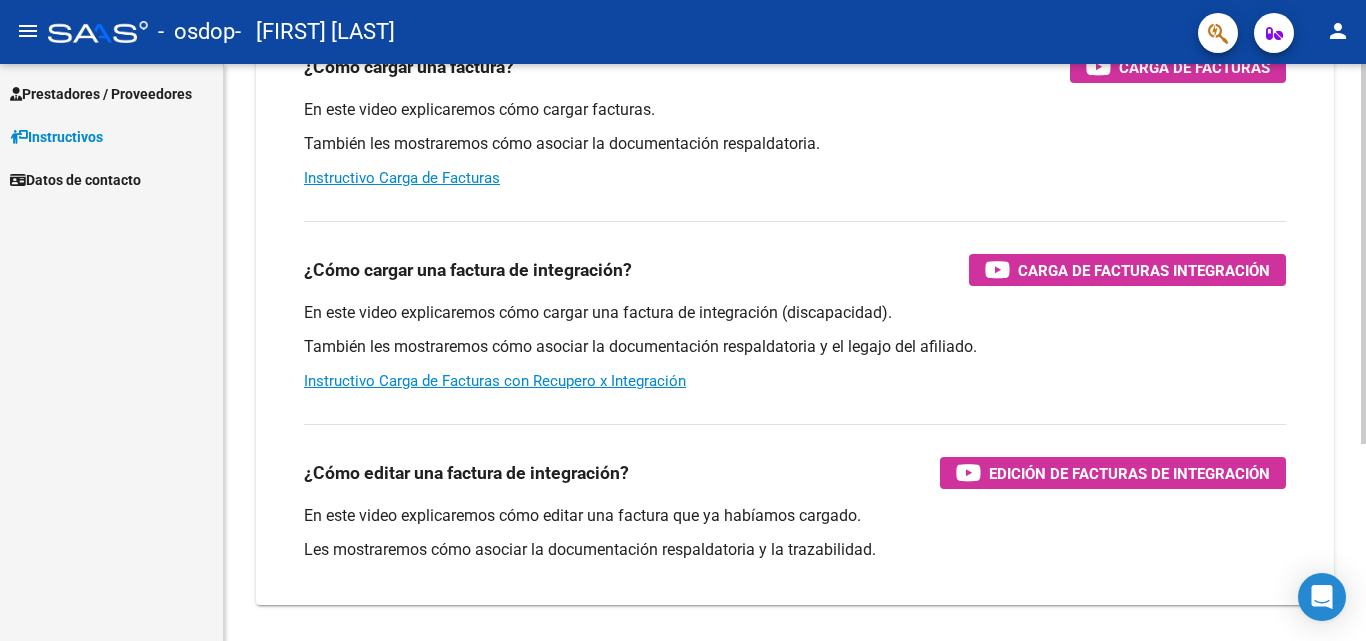 click on "¿Cómo cargar una factura?    Carga de Facturas En este video explicaremos cómo cargar facturas. También les mostraremos cómo asociar la documentación respaldatoria. Instructivo Carga de Facturas ¿Cómo cargar una factura de integración?    Carga de Facturas Integración En este video explicaremos cómo cargar una factura de integración (discapacidad). También les mostraremos cómo asociar la documentación respaldatoria y el legajo del afiliado. Instructivo Carga de Facturas con Recupero x Integración ¿Cómo editar una factura de integración?    Edición de Facturas de integración En este video explicaremos cómo editar una factura que ya habíamos cargado. Les mostraremos cómo asociar la documentación respaldatoria y la trazabilidad." at bounding box center [795, 320] 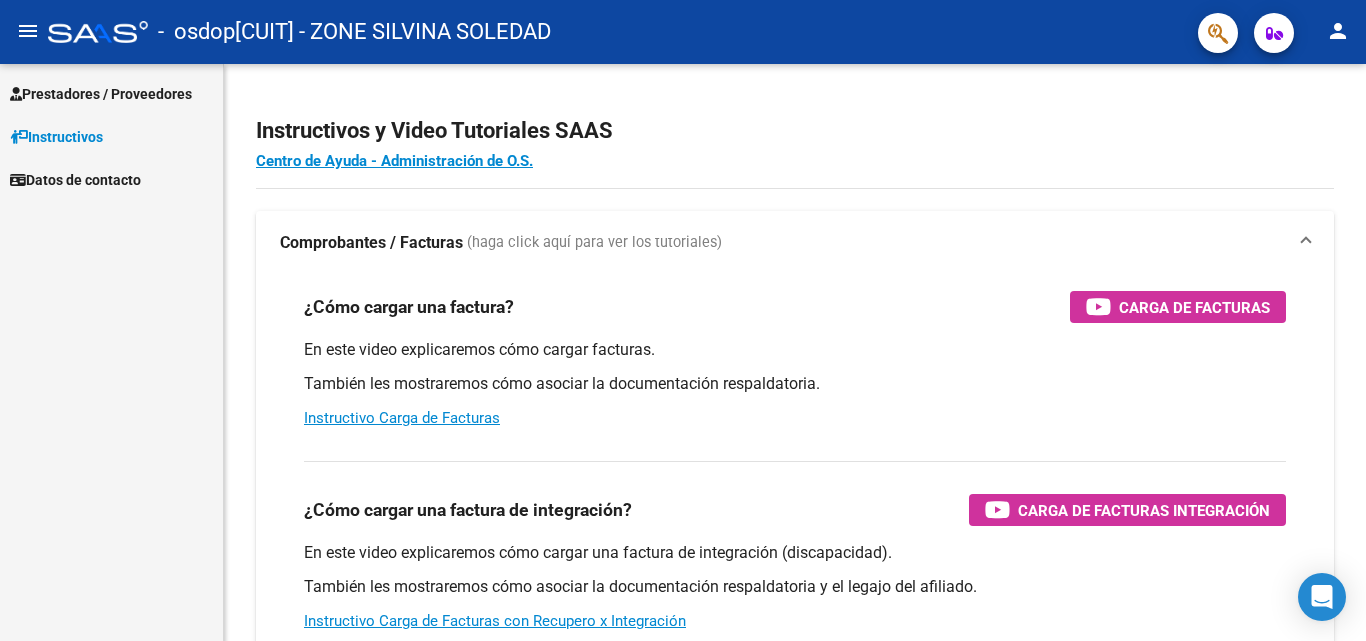 scroll, scrollTop: 0, scrollLeft: 0, axis: both 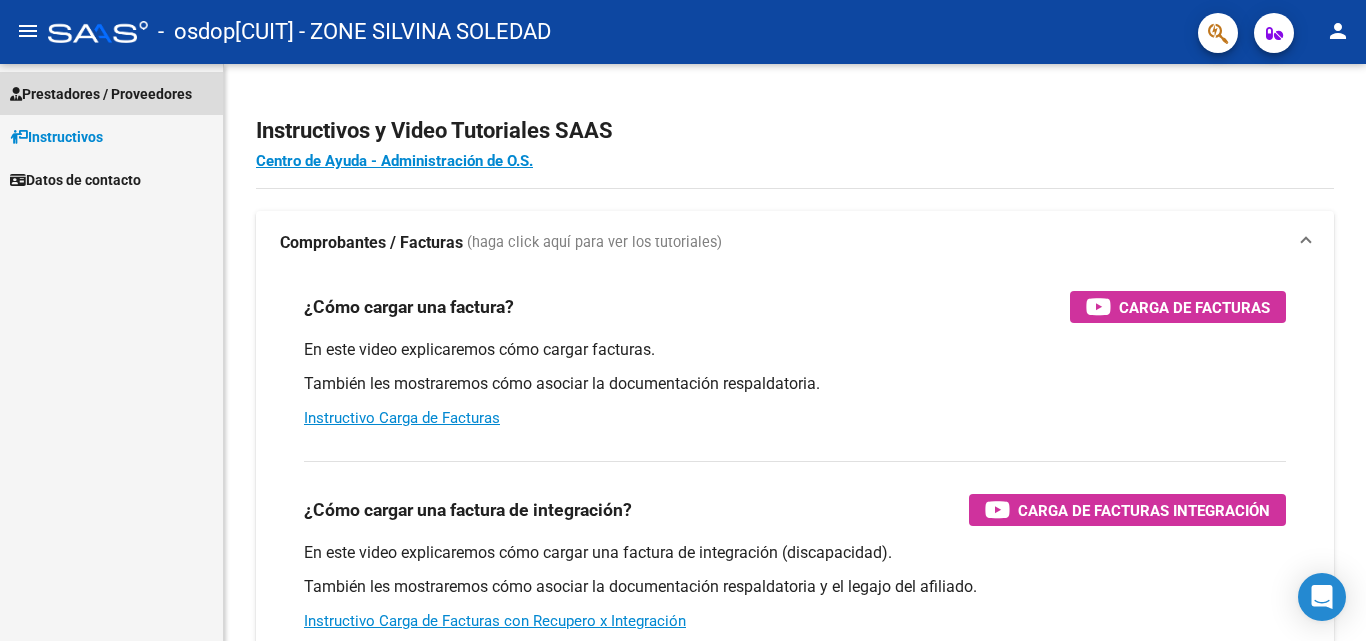 click on "Prestadores / Proveedores" at bounding box center (101, 94) 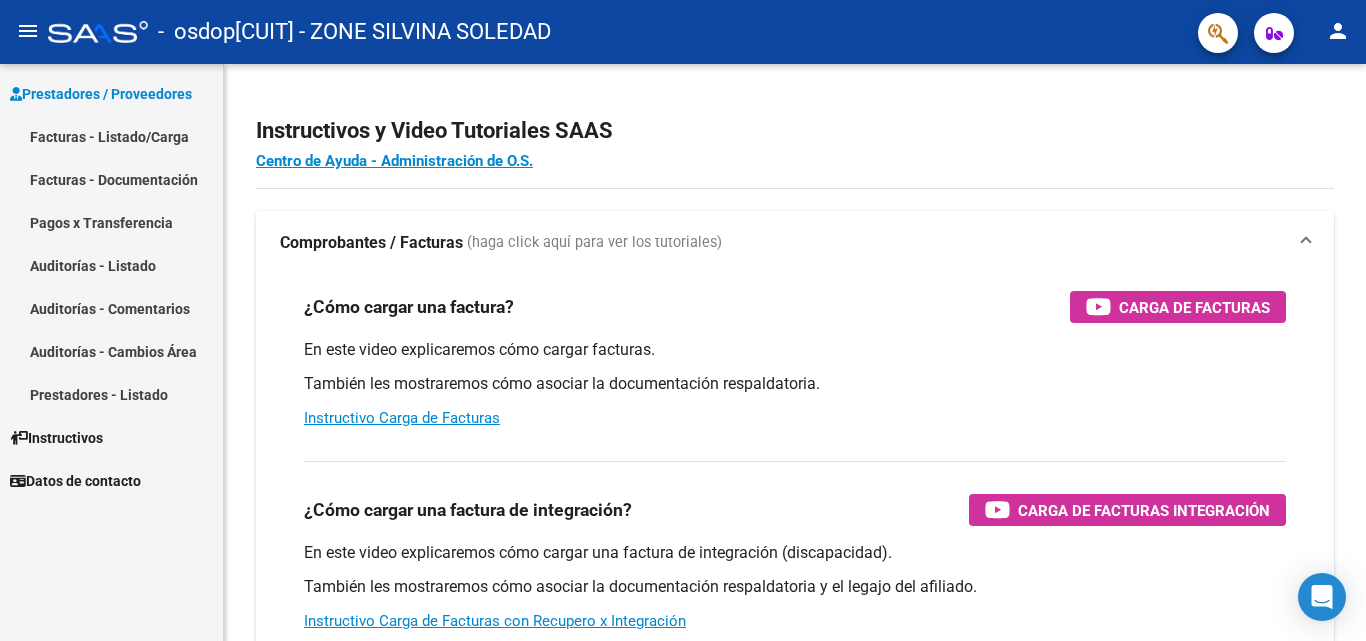 click on "Facturas - Listado/Carga" at bounding box center [111, 136] 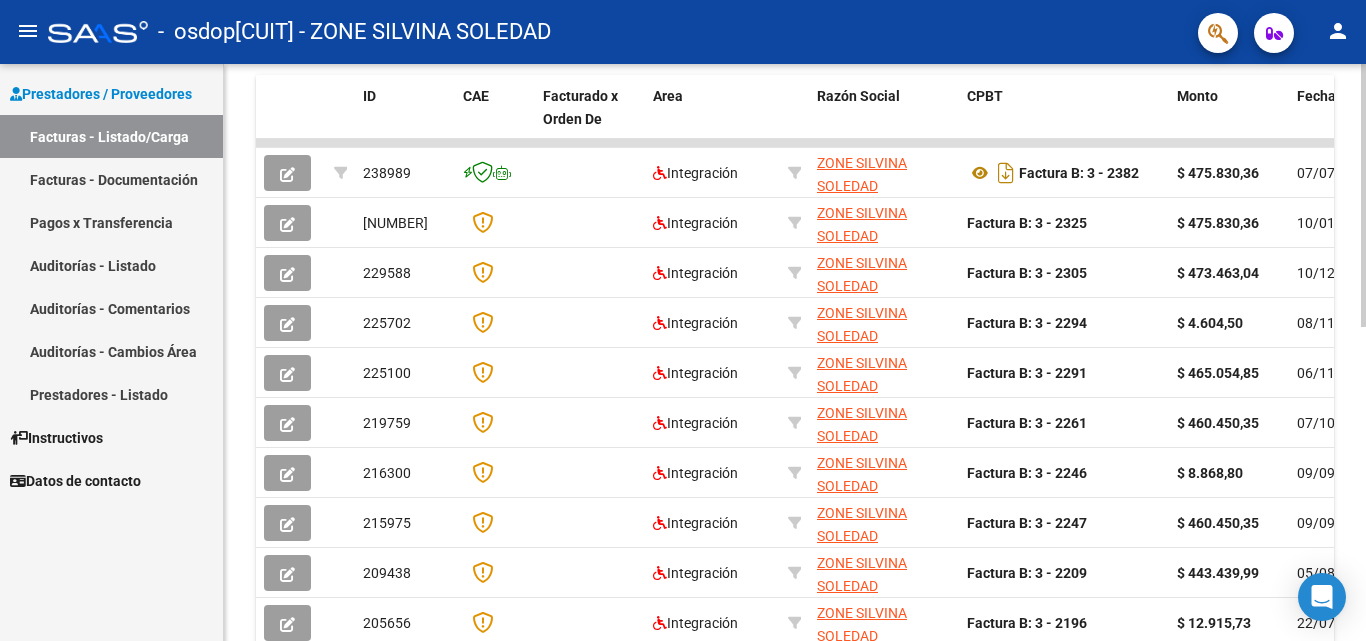 scroll, scrollTop: 538, scrollLeft: 0, axis: vertical 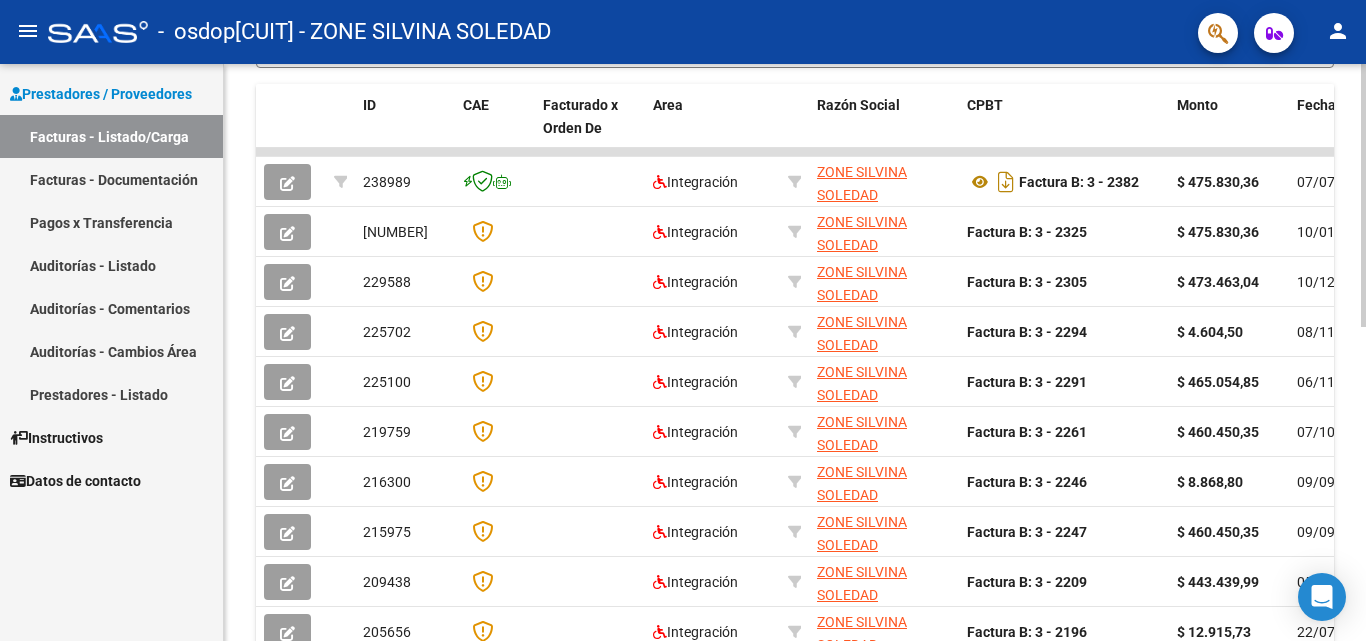 click 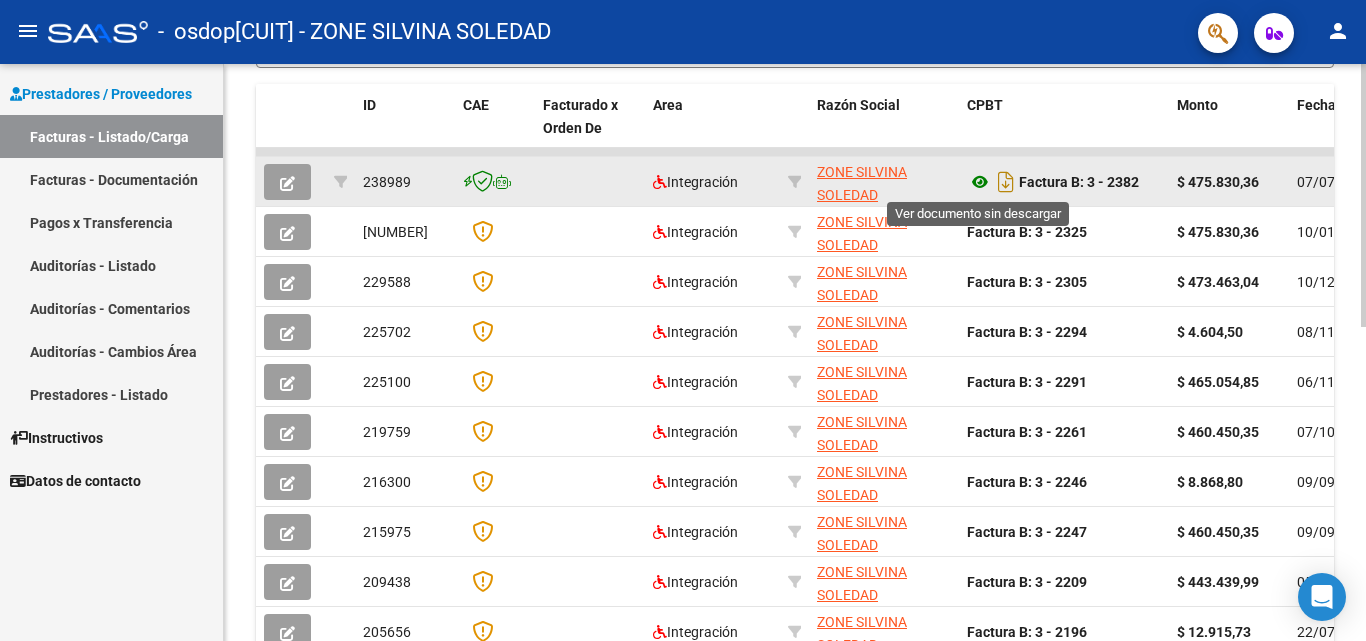 click 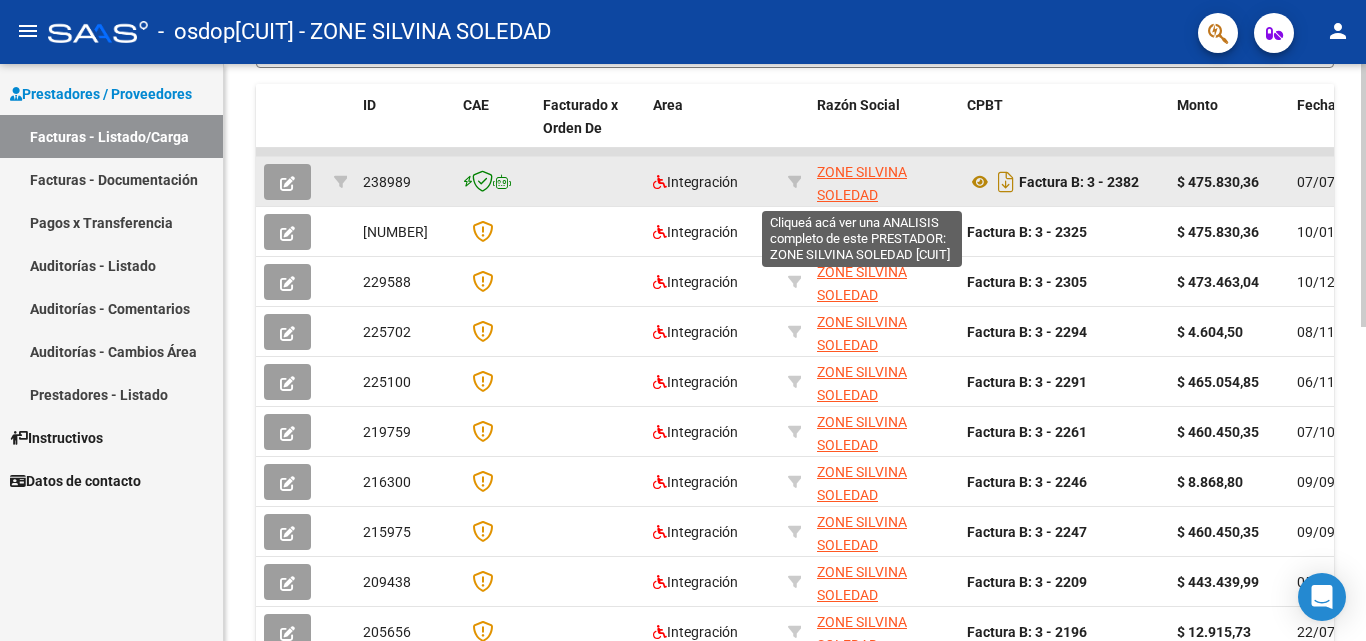 click on "ZONE SILVINA SOLEDAD" 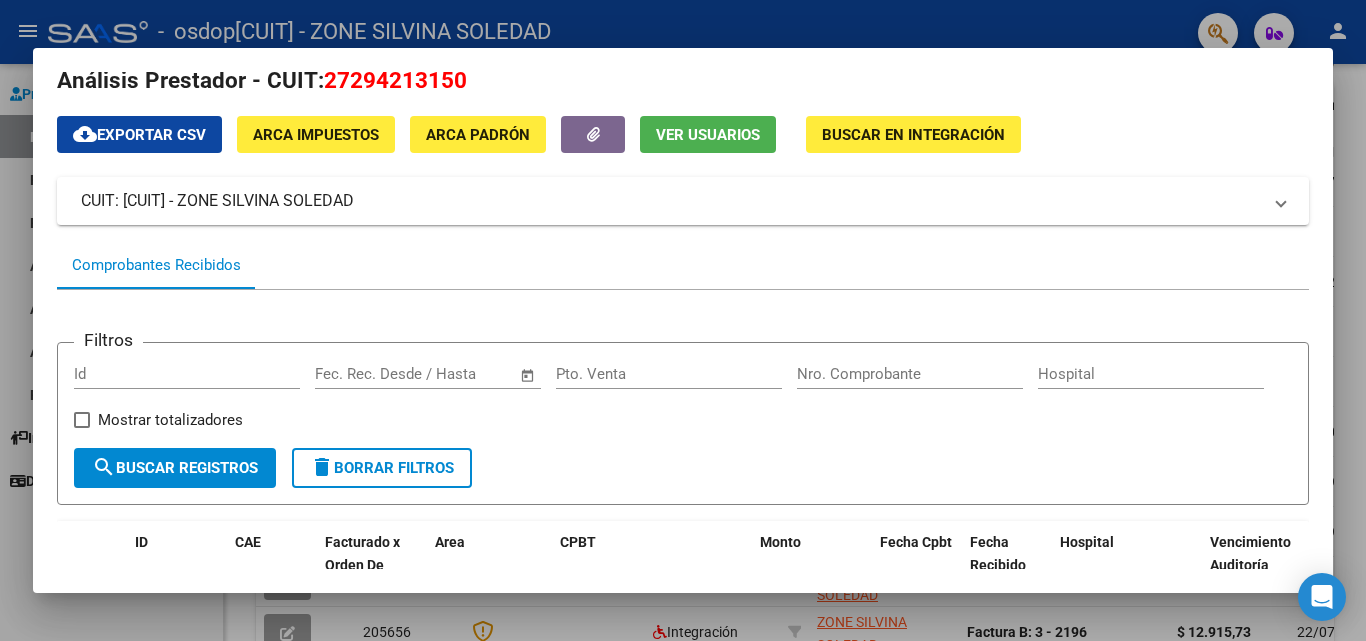 scroll, scrollTop: 0, scrollLeft: 0, axis: both 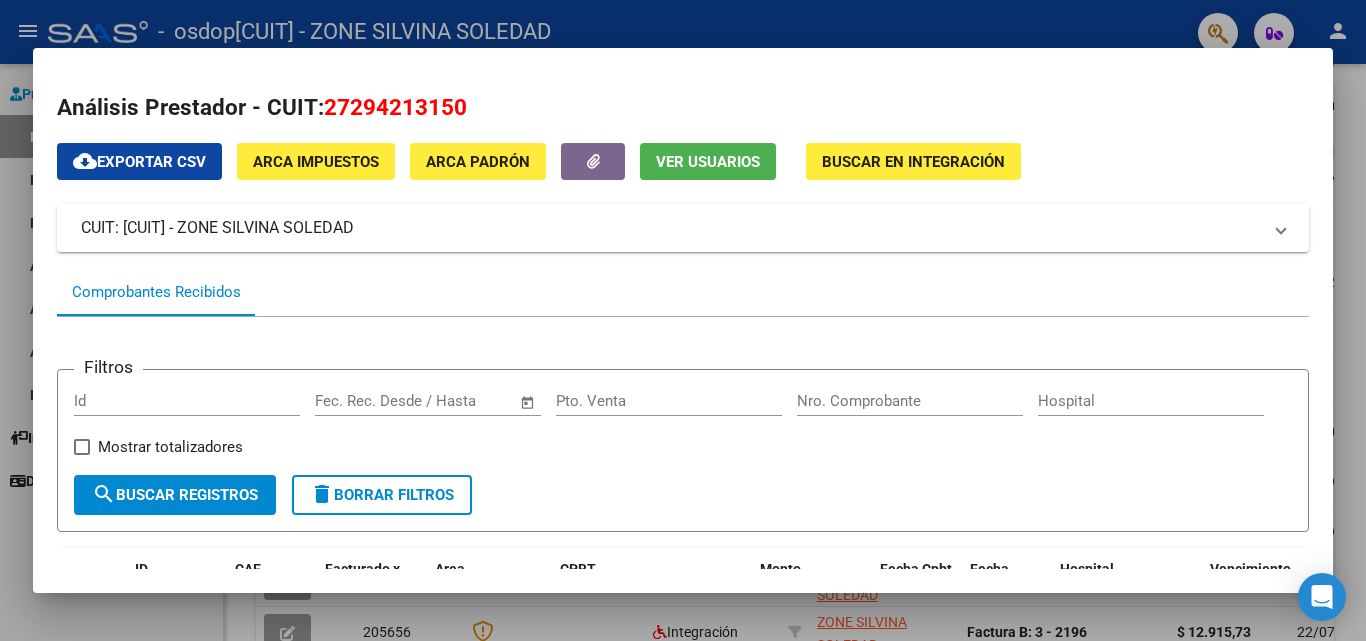 click at bounding box center (683, 320) 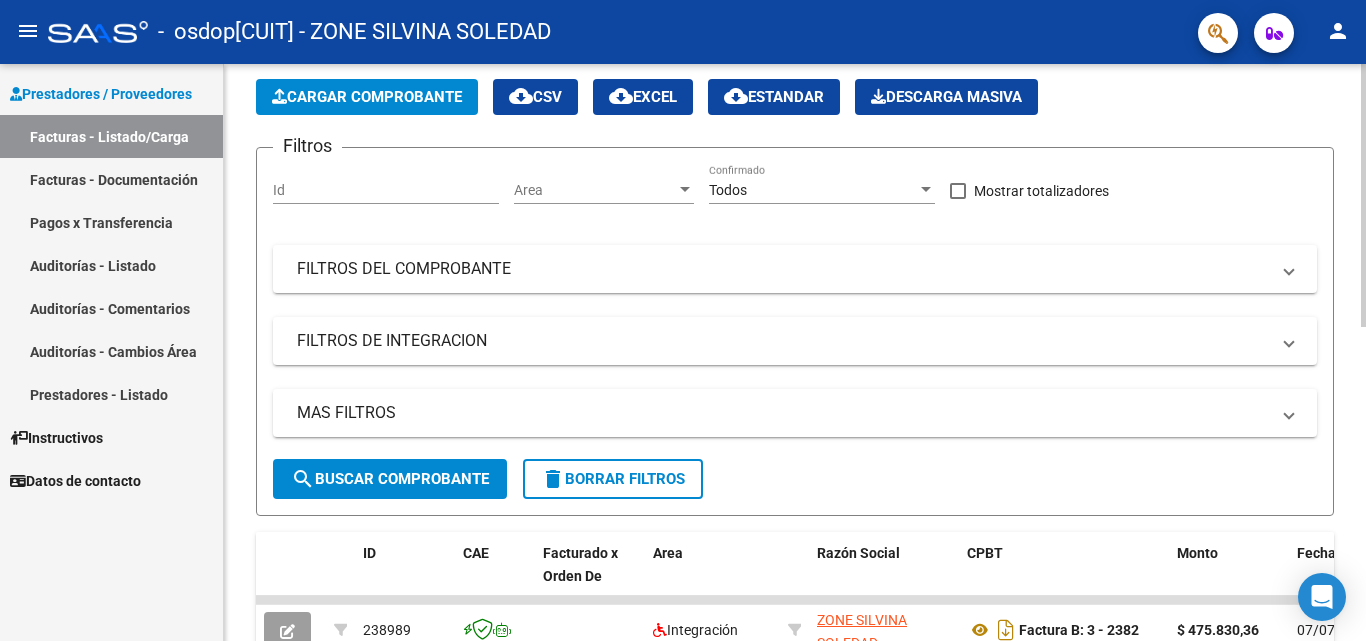 click on "Video tutorial   PRESTADORES -> Listado de CPBTs Emitidos por Prestadores / Proveedores (alt+q)   Cargar Comprobante
cloud_download  CSV  cloud_download  EXCEL  cloud_download  Estandar   Descarga Masiva
Filtros Id Area Area Todos Confirmado   Mostrar totalizadores   FILTROS DEL COMPROBANTE  Comprobante Tipo Comprobante Tipo Start date – End date Fec. Comprobante Desde / Hasta Días Emisión Desde(cant. días) Días Emisión Hasta(cant. días) CUIT / Razón Social Pto. Venta Nro. Comprobante Código SSS CAE Válido CAE Válido Todos Cargado Módulo Hosp. Todos Tiene facturacion Apócrifa Hospital Refes  FILTROS DE INTEGRACION  Período De Prestación Campos del Archivo de Rendición Devuelto x SSS (dr_envio) Todos Rendido x SSS (dr_envio) Tipo de Registro Tipo de Registro Período Presentación Período Presentación Campos del Legajo Asociado (preaprobación) Afiliado Legajo (cuil/nombre) Todos Solo facturas preaprobadas  MAS FILTROS  Todos Con Doc. Respaldatoria Todos Con Trazabilidad Todos – –" 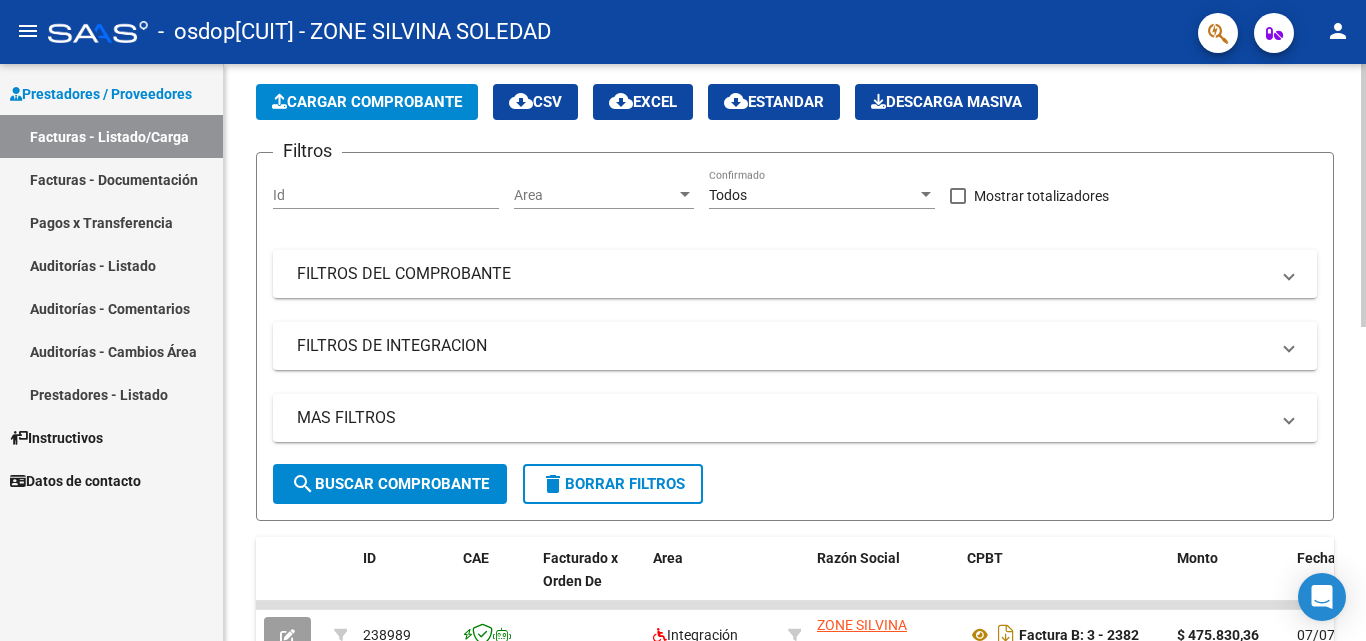 scroll, scrollTop: 0, scrollLeft: 0, axis: both 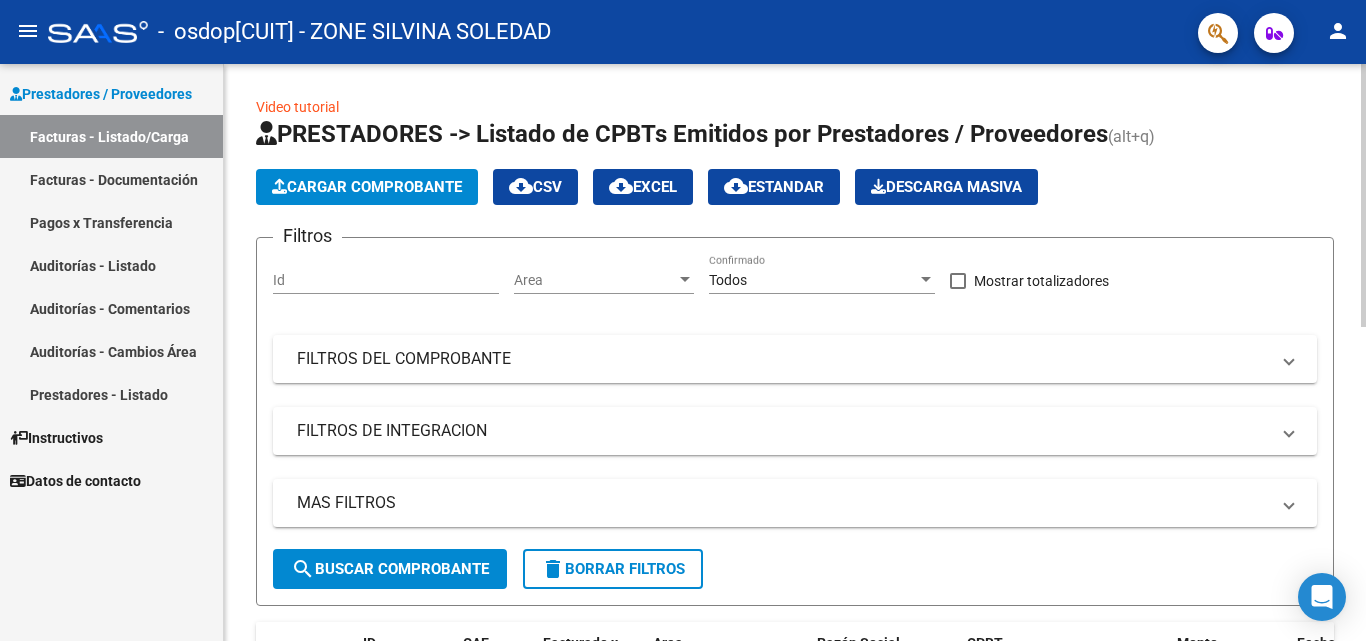 click on "Video tutorial   PRESTADORES -> Listado de CPBTs Emitidos por Prestadores / Proveedores (alt+q)   Cargar Comprobante
cloud_download  CSV  cloud_download  EXCEL  cloud_download  Estandar   Descarga Masiva
Filtros Id Area Area Todos Confirmado   Mostrar totalizadores   FILTROS DEL COMPROBANTE  Comprobante Tipo Comprobante Tipo Start date – End date Fec. Comprobante Desde / Hasta Días Emisión Desde(cant. días) Días Emisión Hasta(cant. días) CUIT / Razón Social Pto. Venta Nro. Comprobante Código SSS CAE Válido CAE Válido Todos Cargado Módulo Hosp. Todos Tiene facturacion Apócrifa Hospital Refes  FILTROS DE INTEGRACION  Período De Prestación Campos del Archivo de Rendición Devuelto x SSS (dr_envio) Todos Rendido x SSS (dr_envio) Tipo de Registro Tipo de Registro Período Presentación Período Presentación Campos del Legajo Asociado (preaprobación) Afiliado Legajo (cuil/nombre) Todos Solo facturas preaprobadas  MAS FILTROS  Todos Con Doc. Respaldatoria Todos Con Trazabilidad Todos – –" 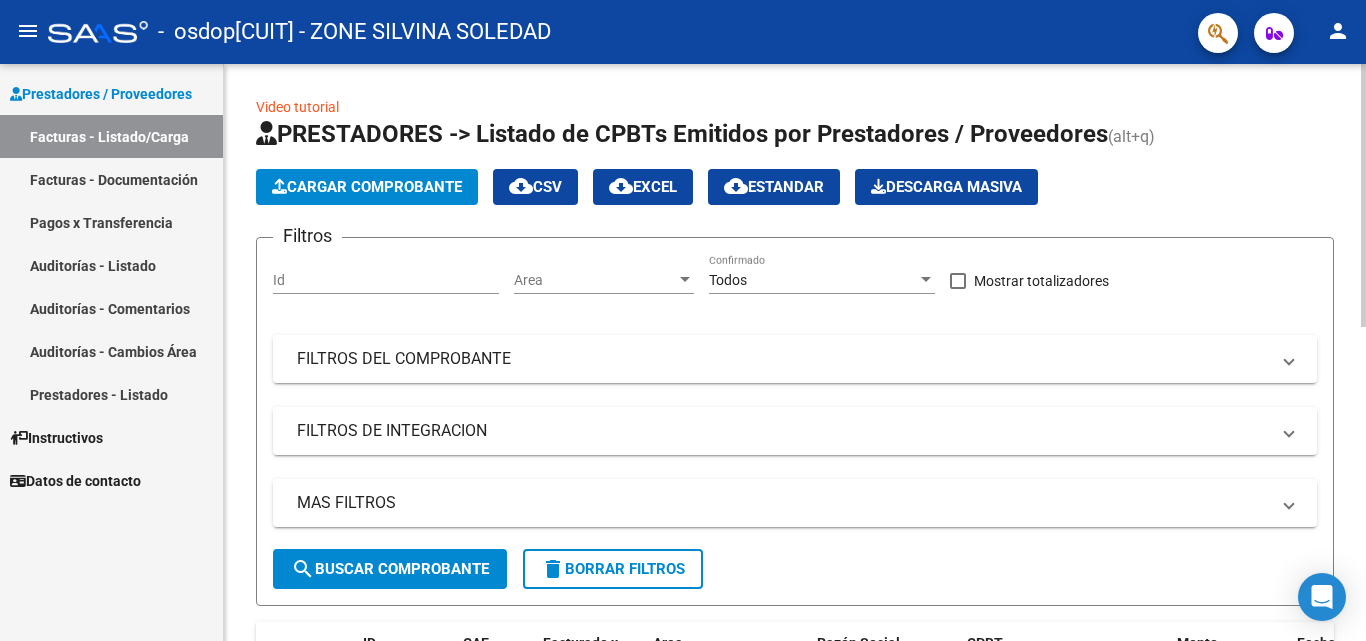 click on "Cargar Comprobante" 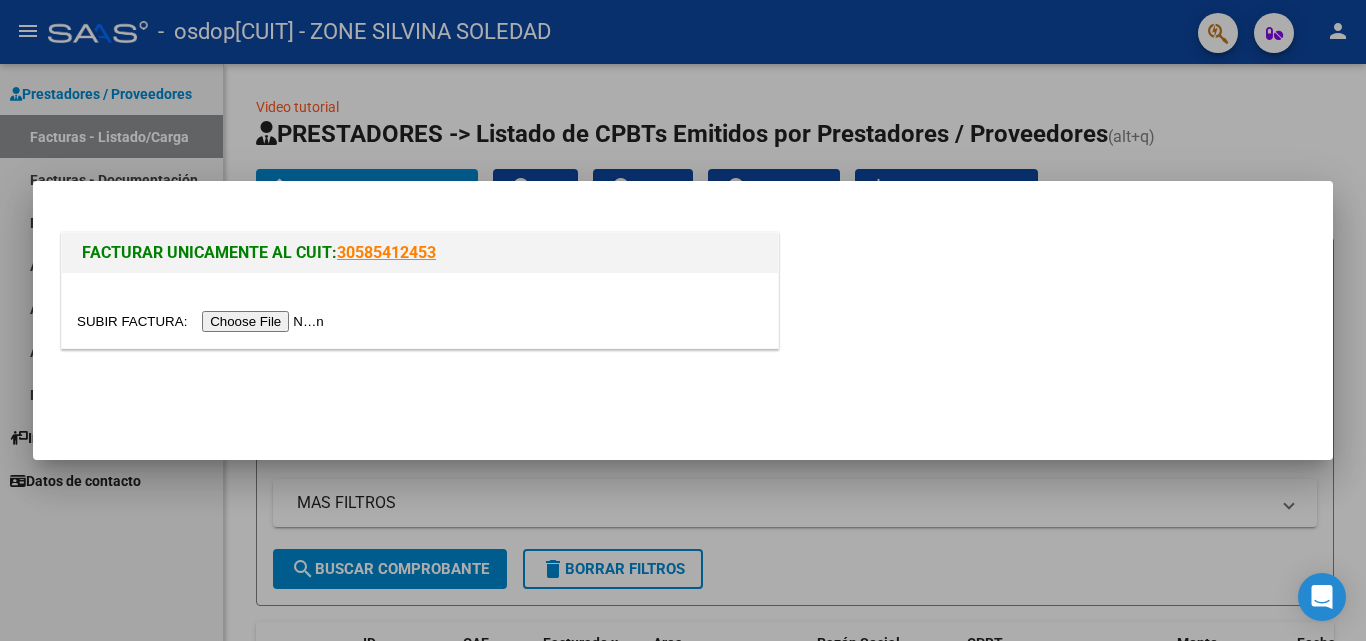 click at bounding box center (203, 321) 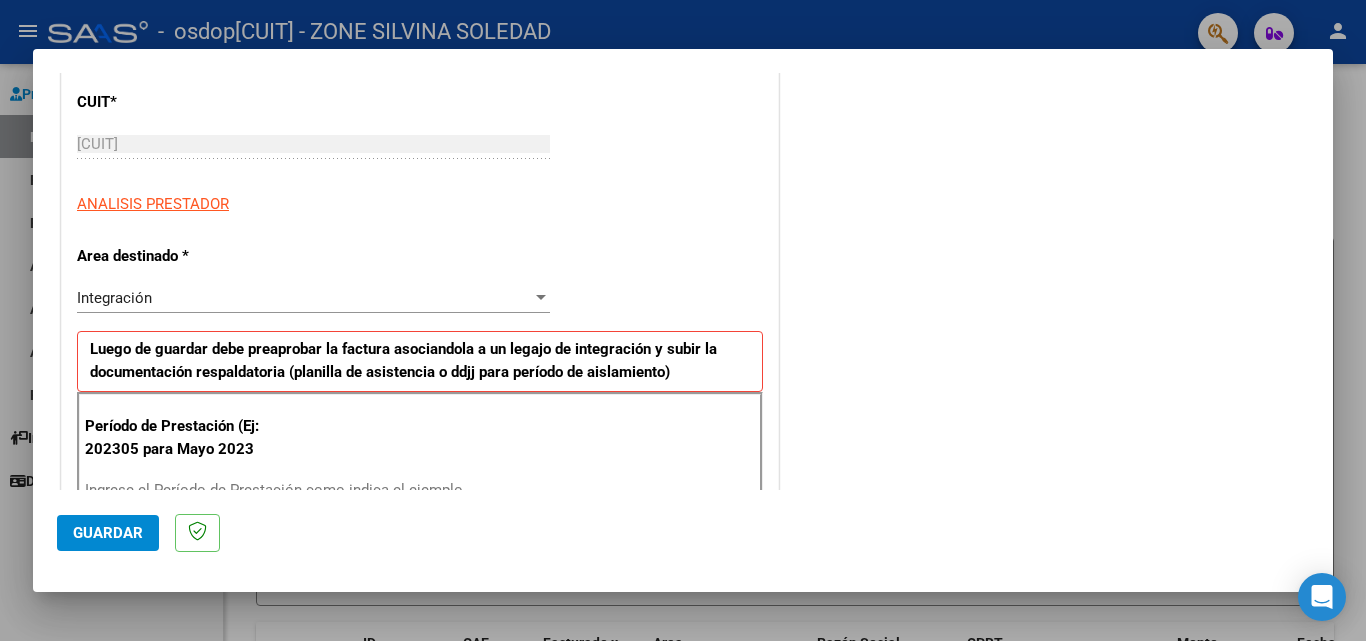 scroll, scrollTop: 275, scrollLeft: 0, axis: vertical 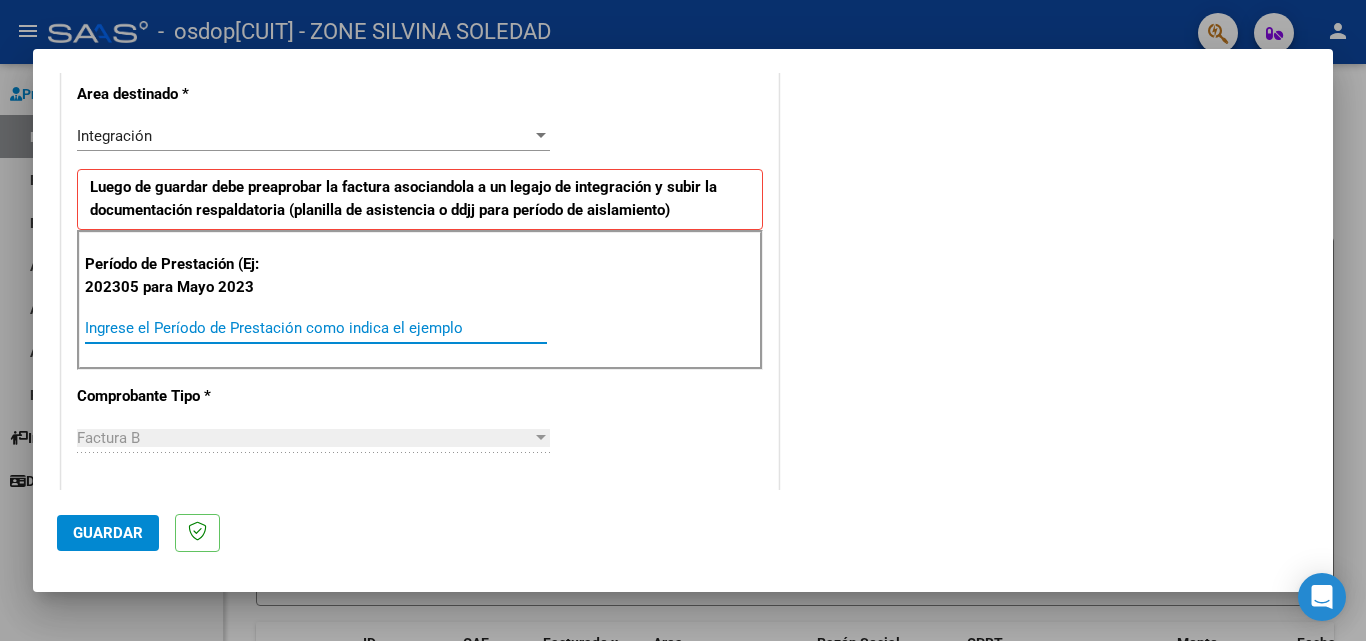 click on "Ingrese el Período de Prestación como indica el ejemplo" at bounding box center (316, 328) 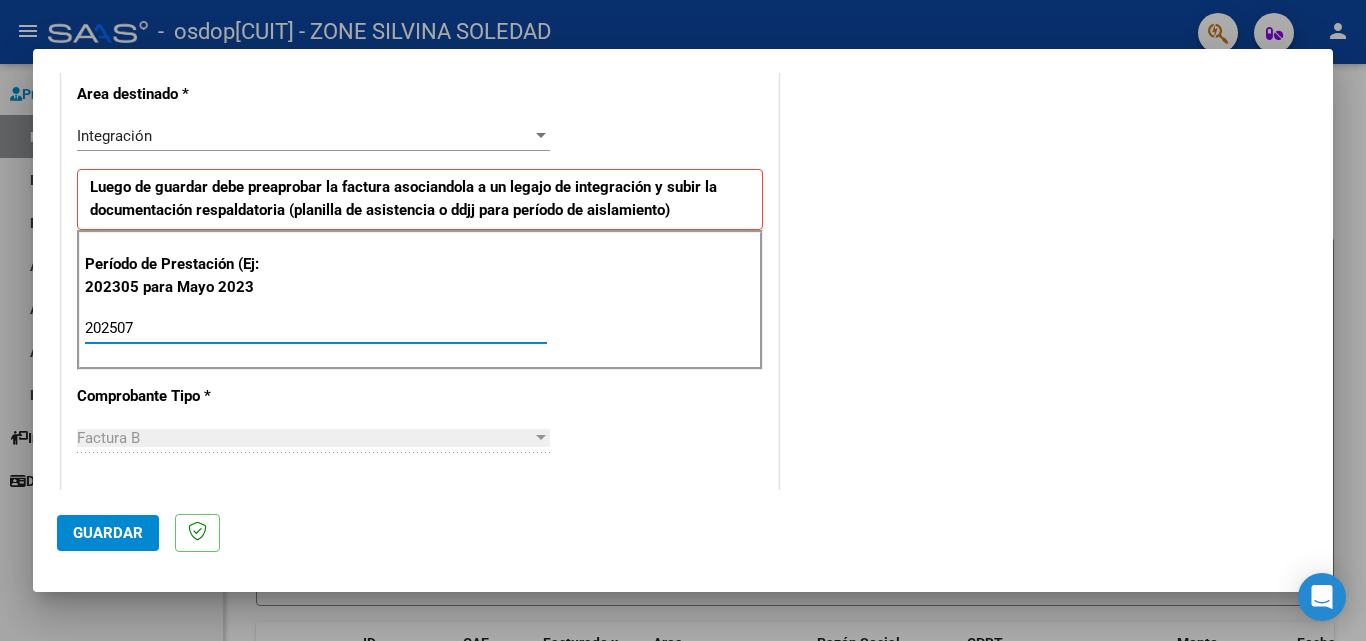 type on "202507" 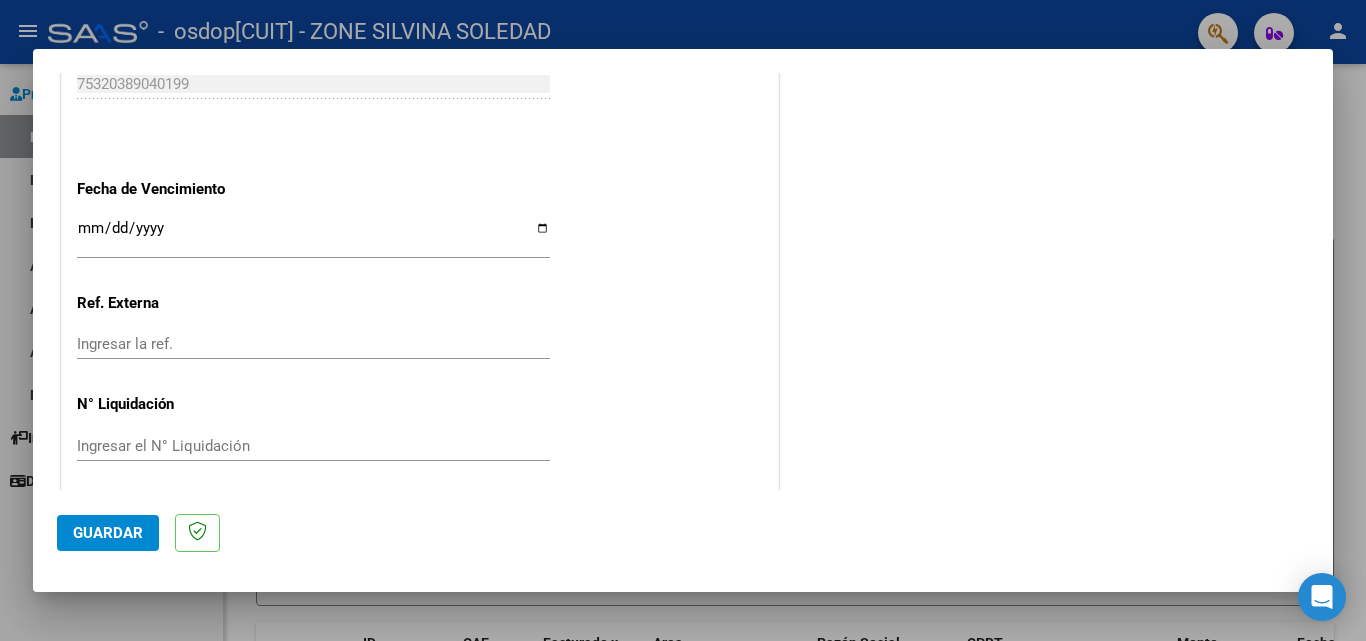 scroll, scrollTop: 1305, scrollLeft: 0, axis: vertical 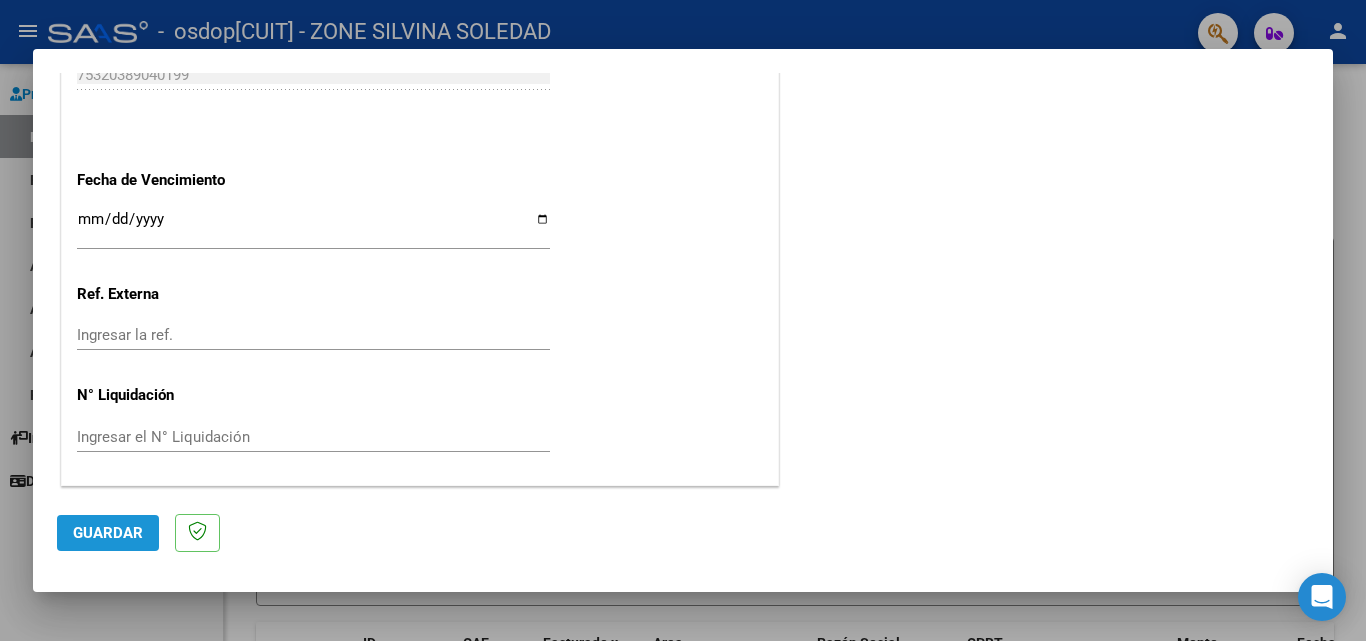 click on "Guardar" 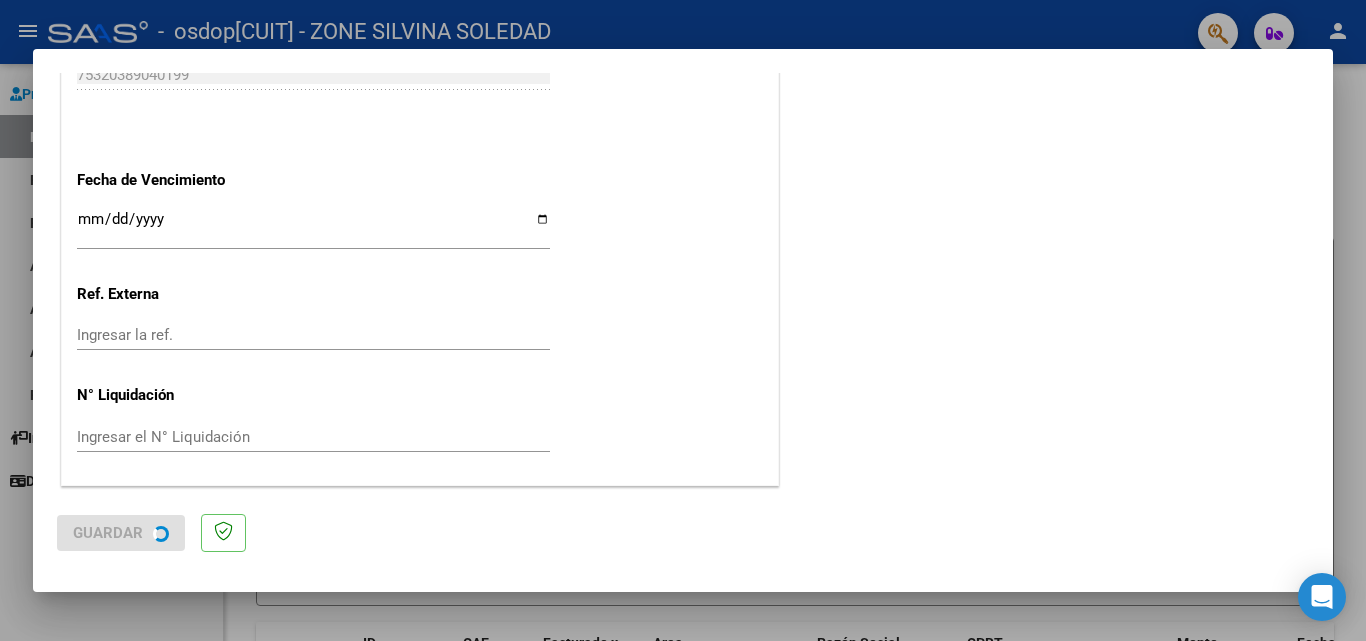 scroll, scrollTop: 0, scrollLeft: 0, axis: both 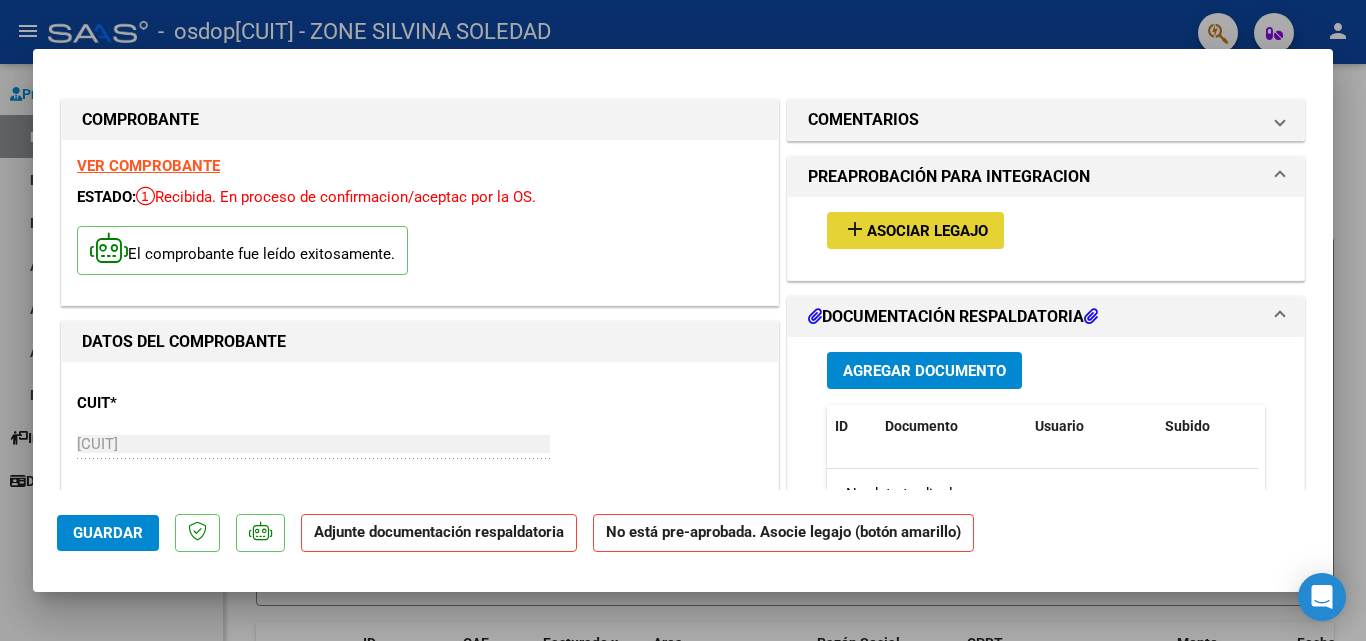 click on "Asociar Legajo" at bounding box center (927, 231) 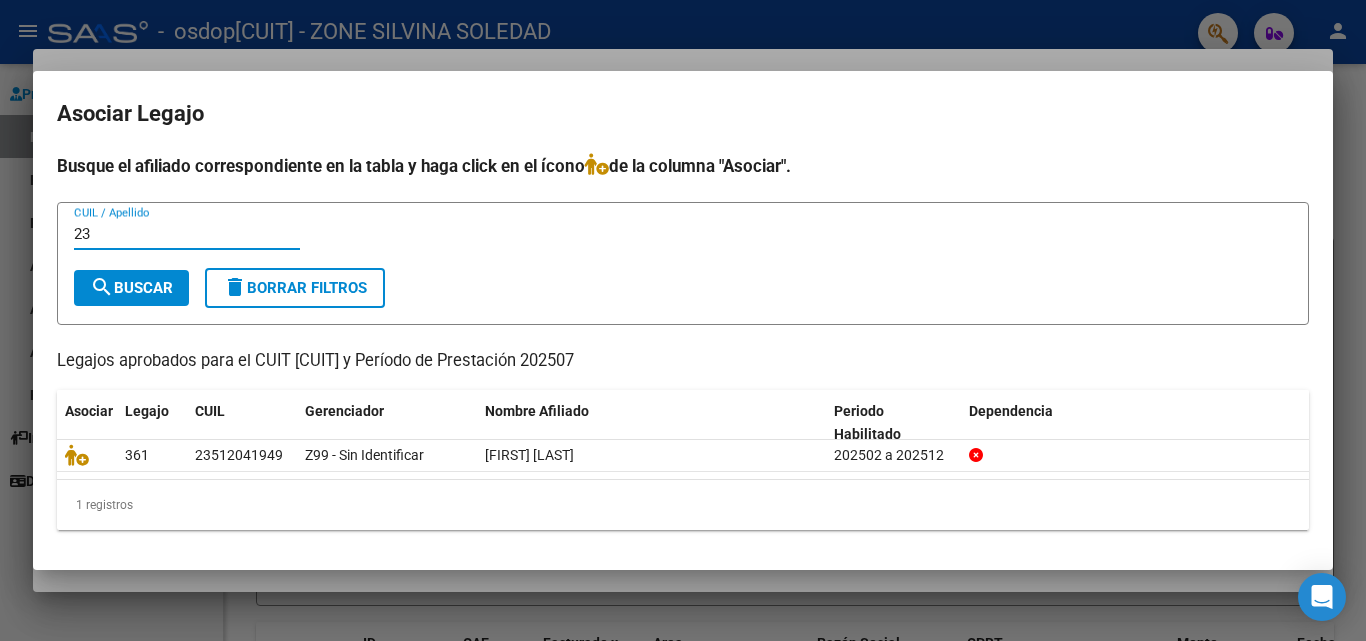 type on "2" 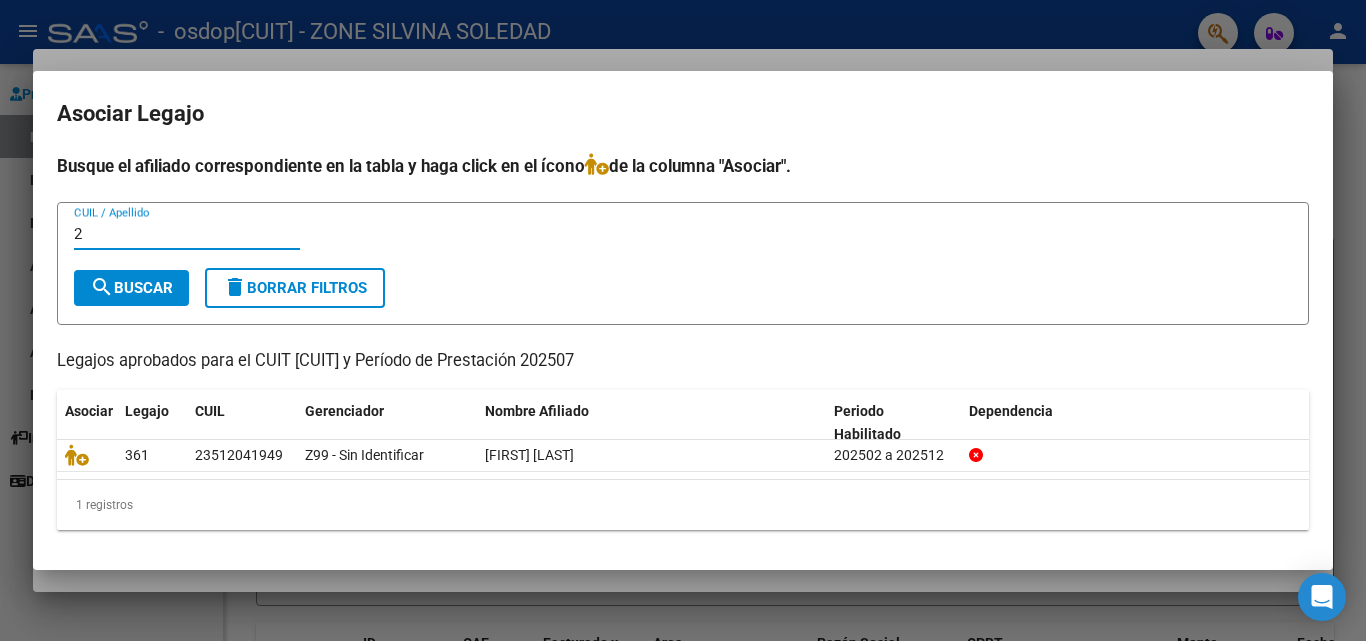type 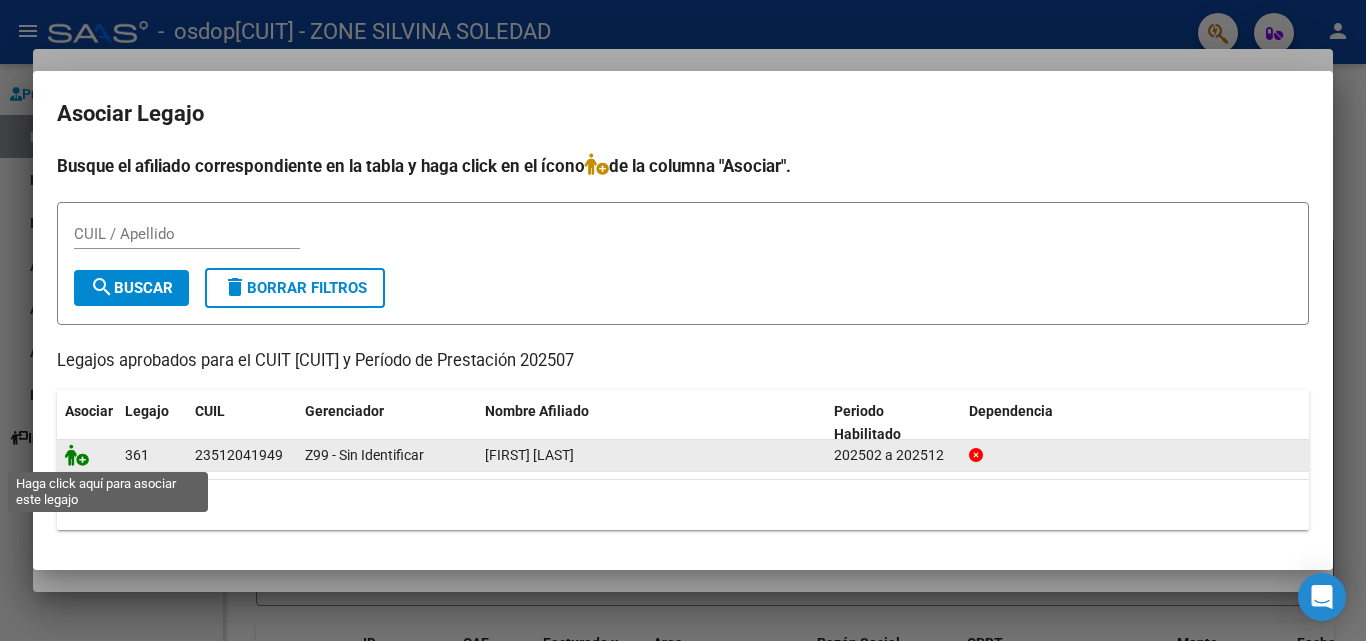 click 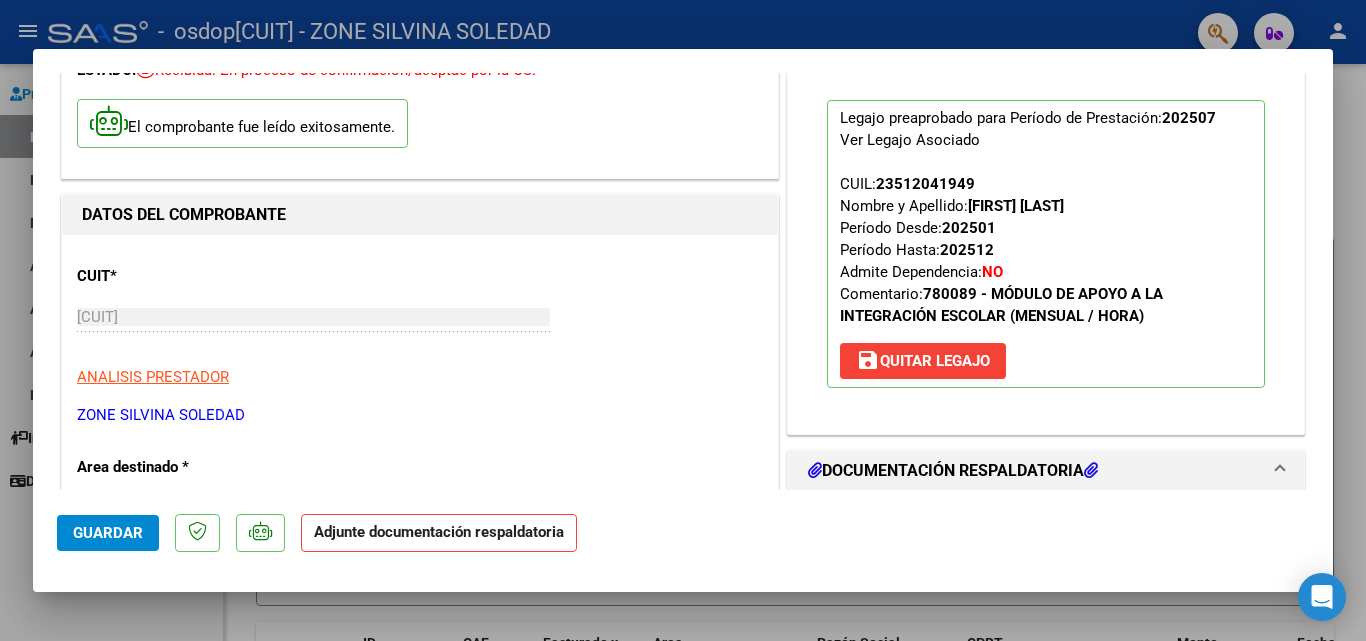 scroll, scrollTop: 122, scrollLeft: 0, axis: vertical 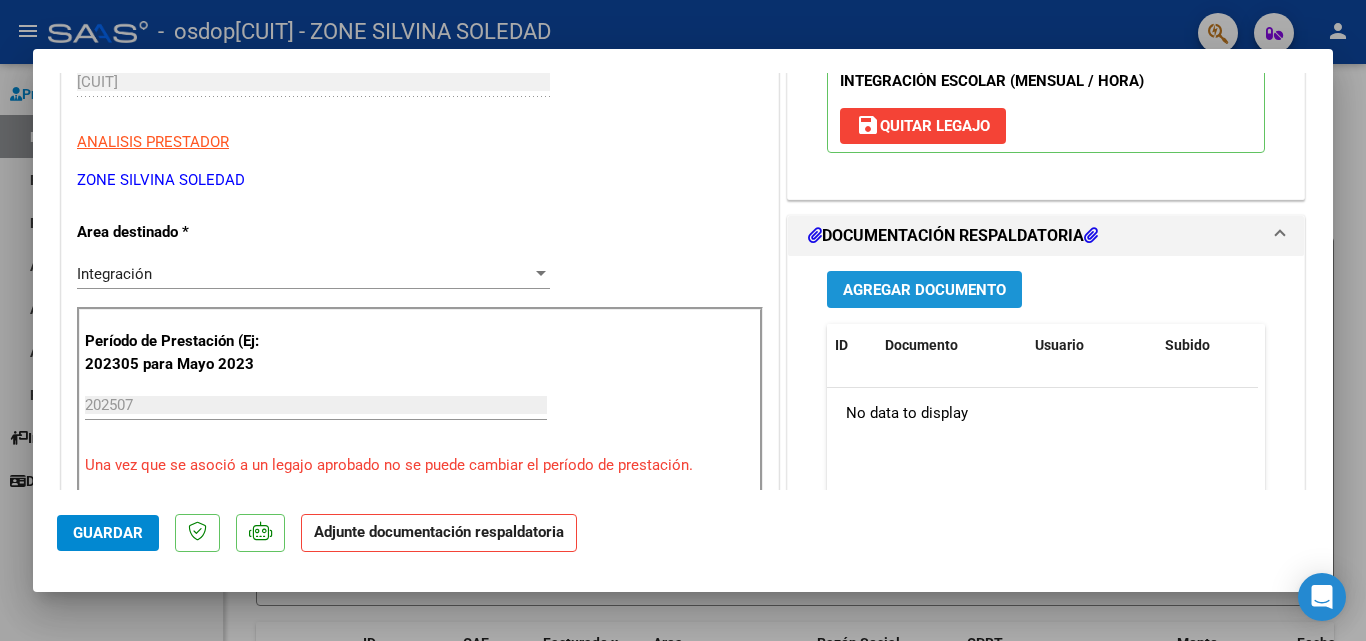 click on "Agregar Documento" at bounding box center (924, 290) 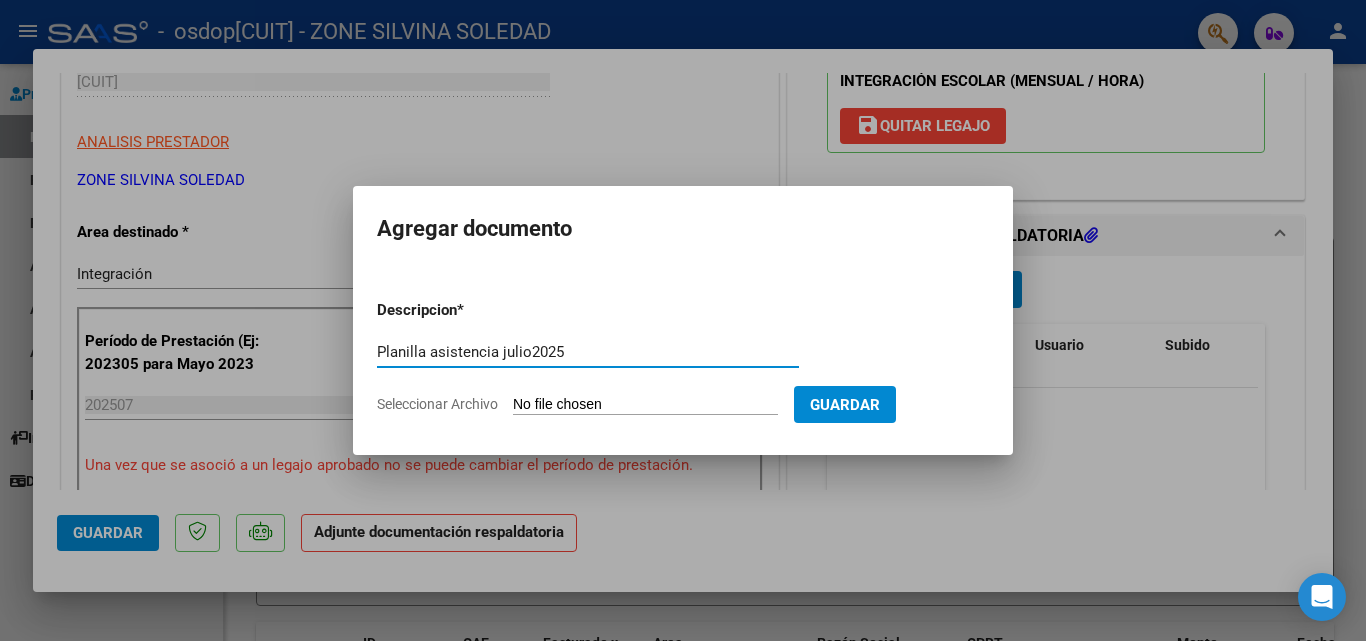 type on "Planilla asistencia julio2025" 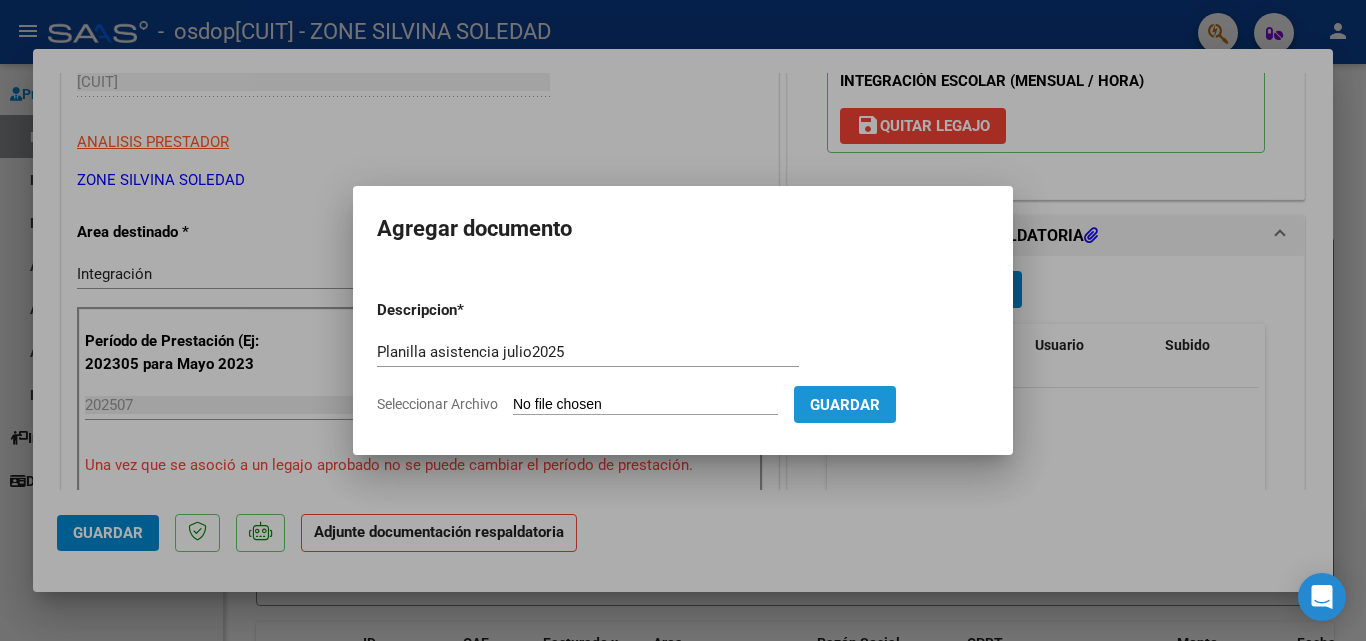 click on "Guardar" at bounding box center [845, 405] 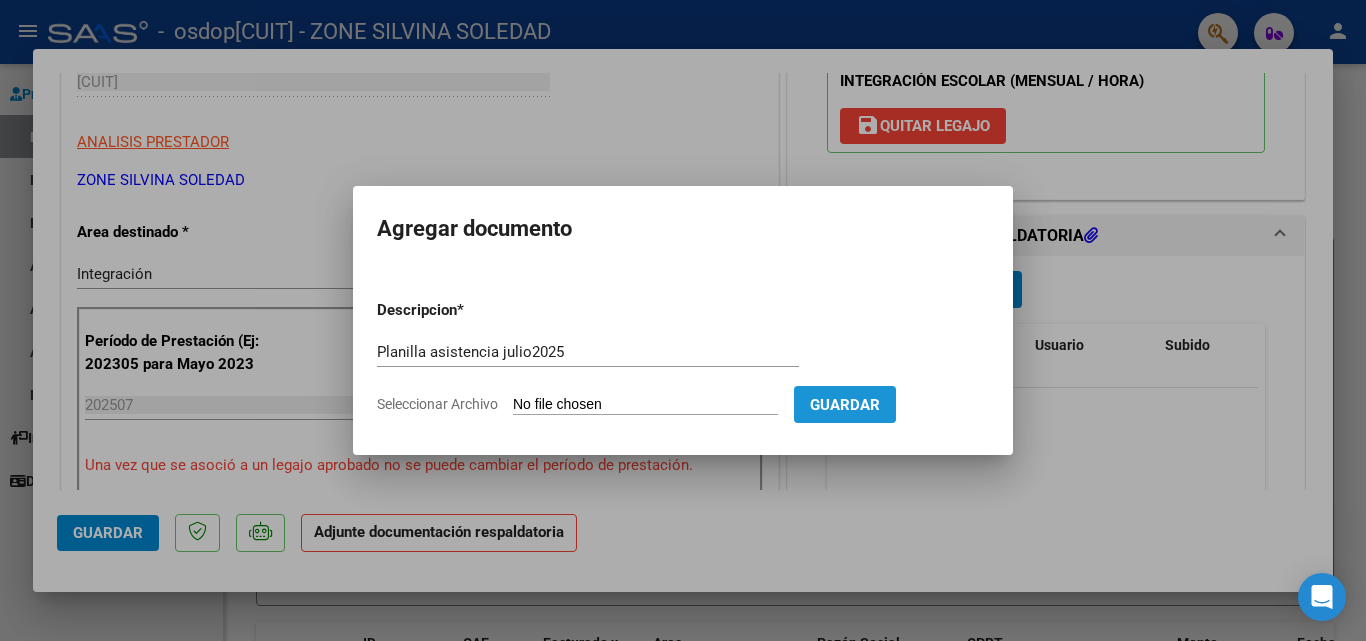 click on "Guardar" at bounding box center [845, 405] 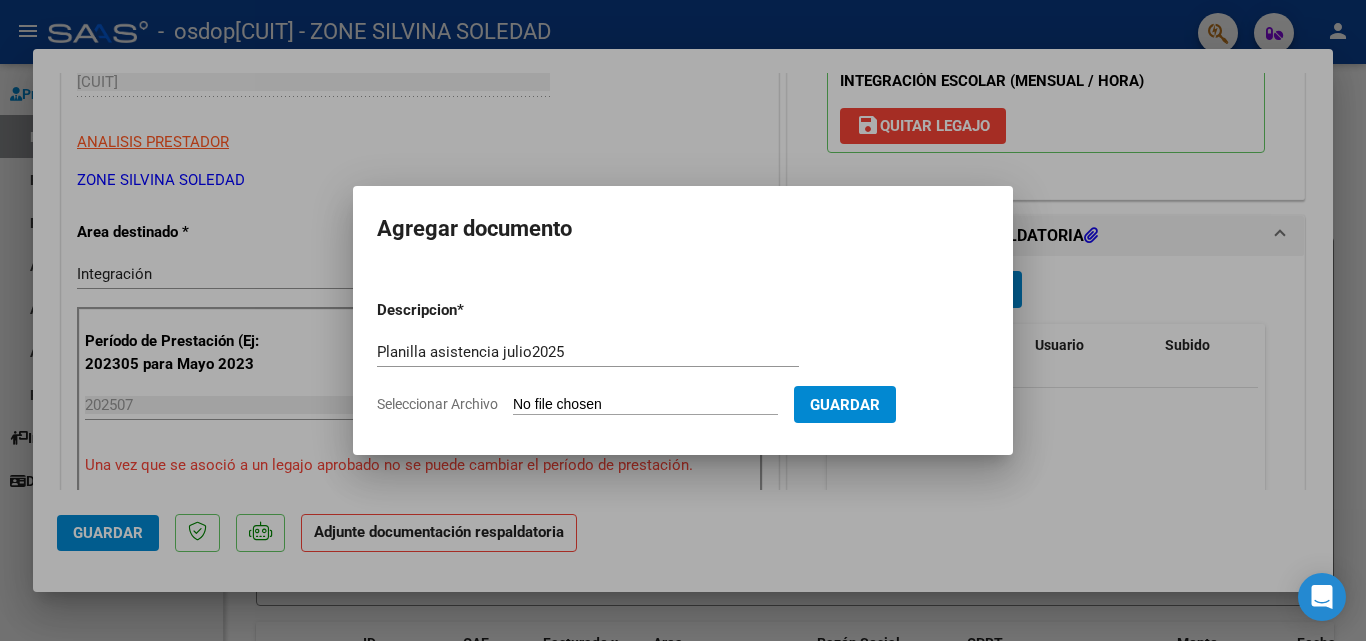 click at bounding box center [683, 320] 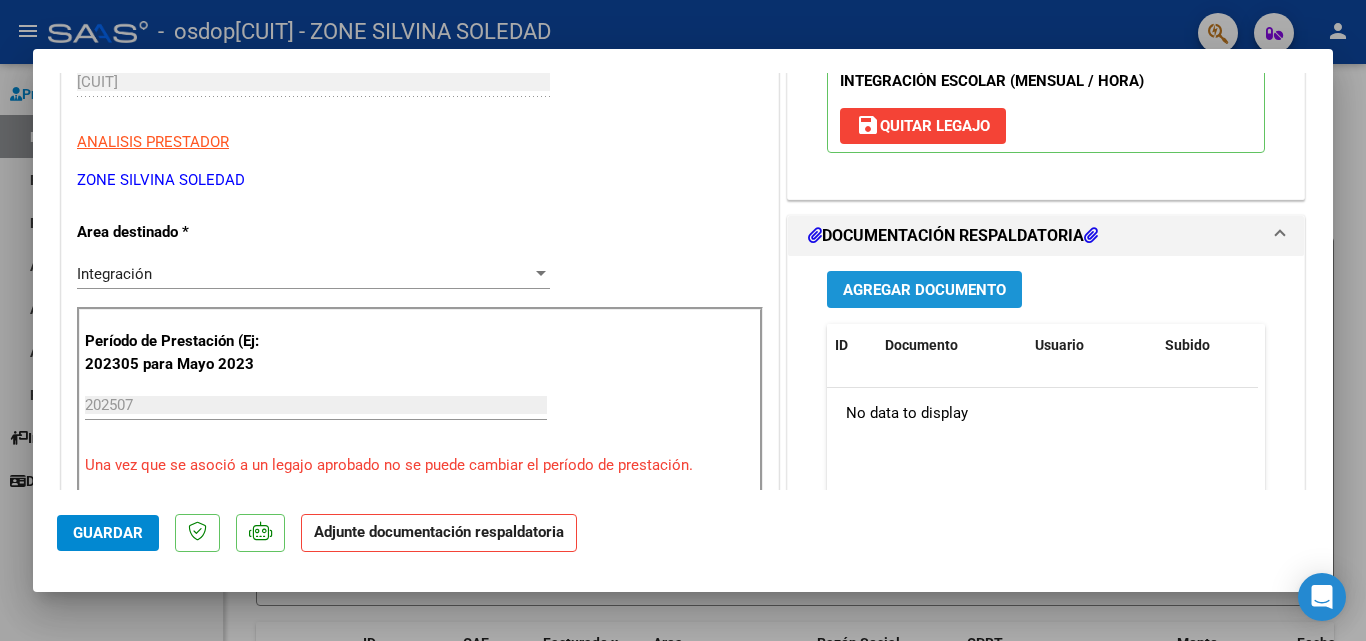 click on "Agregar Documento" at bounding box center [924, 290] 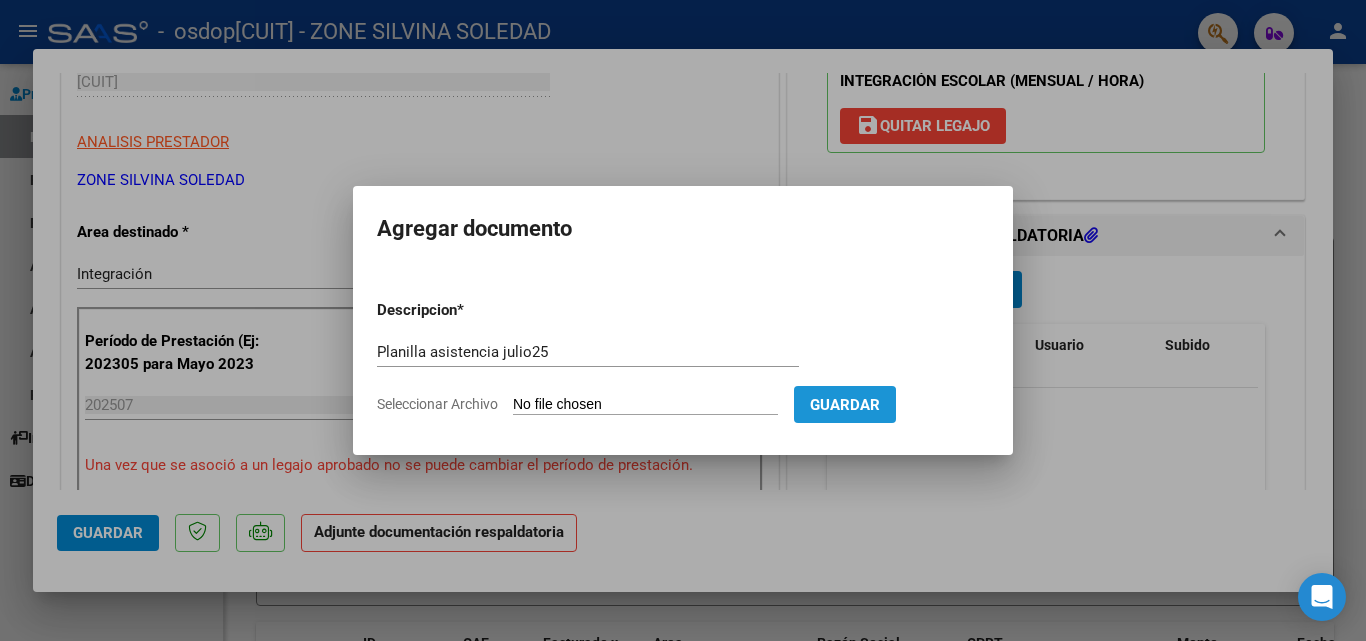 click on "Guardar" at bounding box center [845, 405] 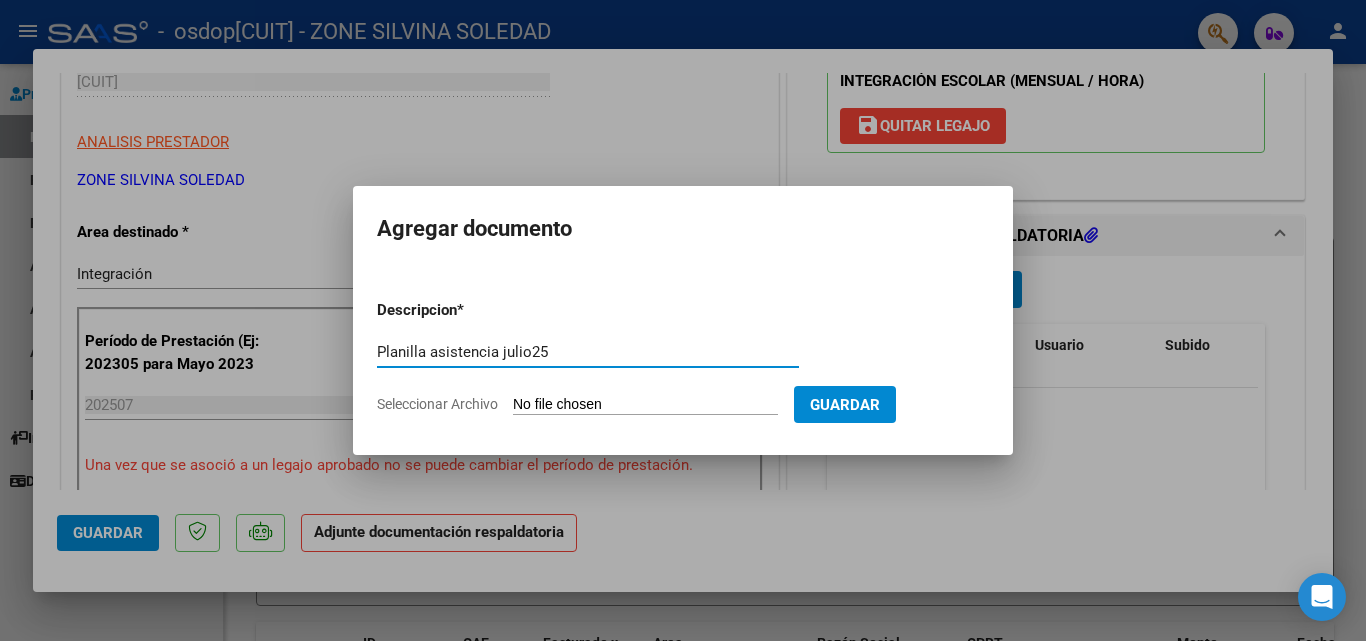 click on "Planilla asistencia julio25" at bounding box center (588, 352) 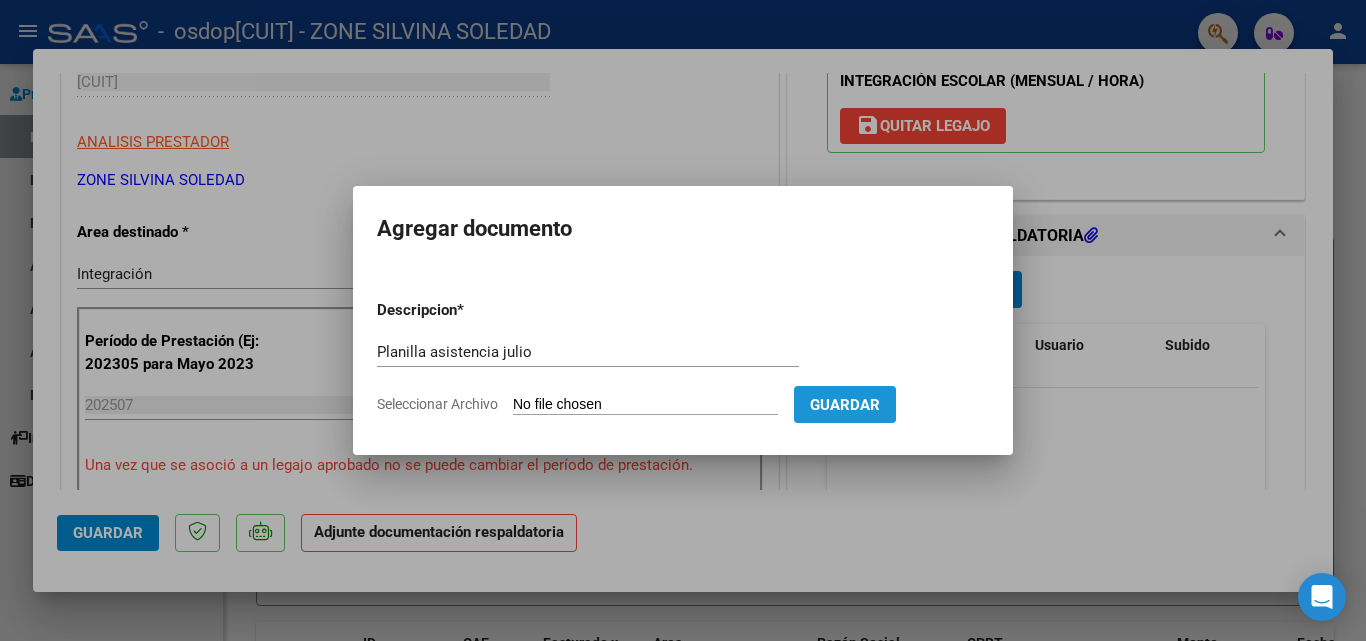 click on "Guardar" at bounding box center (845, 405) 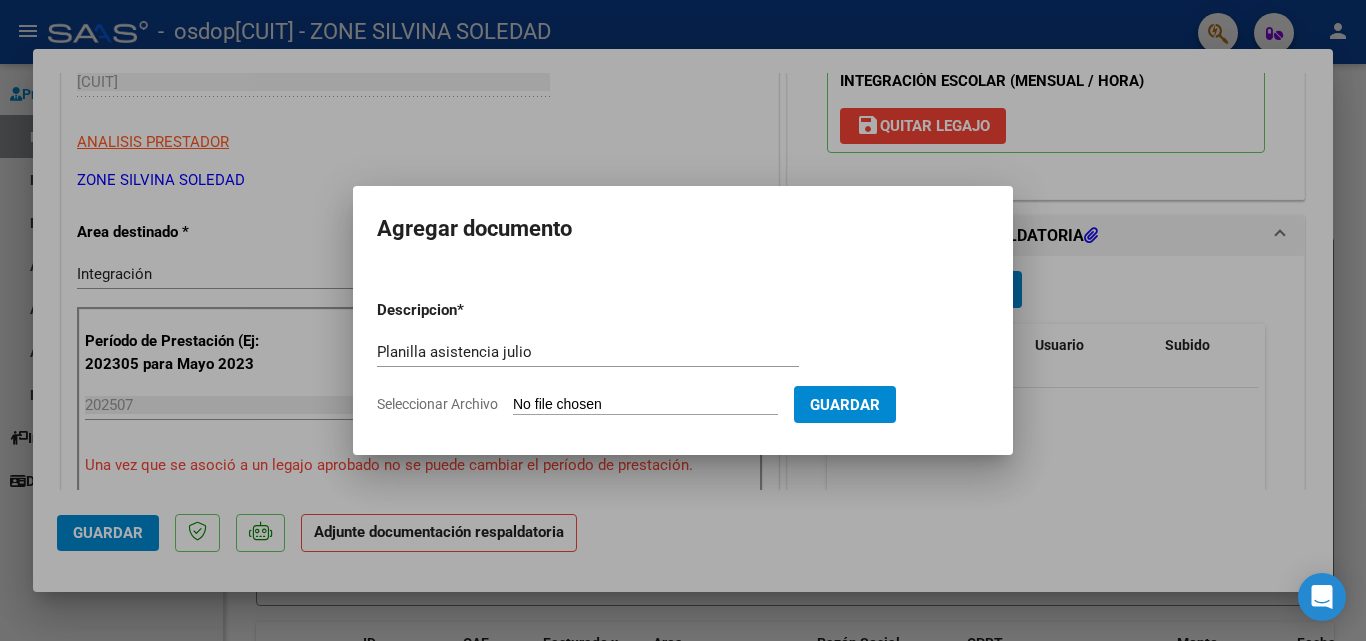 click on "Planilla asistencia julio Escriba aquí una descripcion" at bounding box center [588, 352] 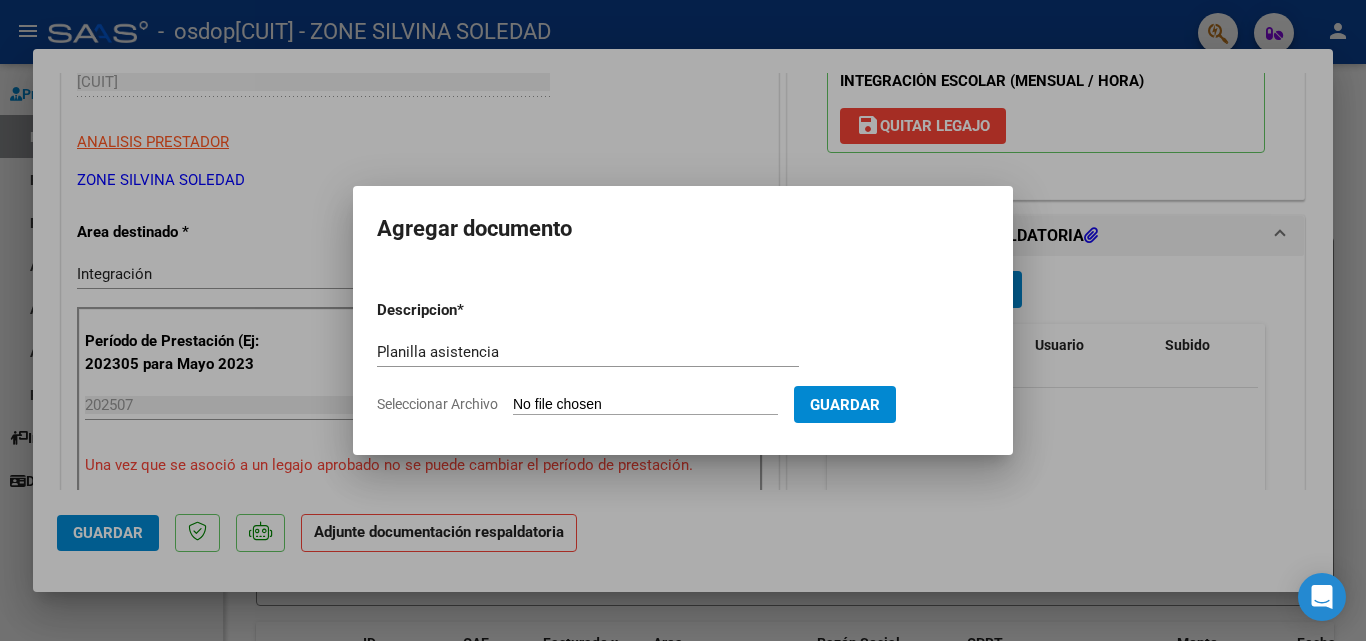 click on "Seleccionar Archivo" at bounding box center (645, 405) 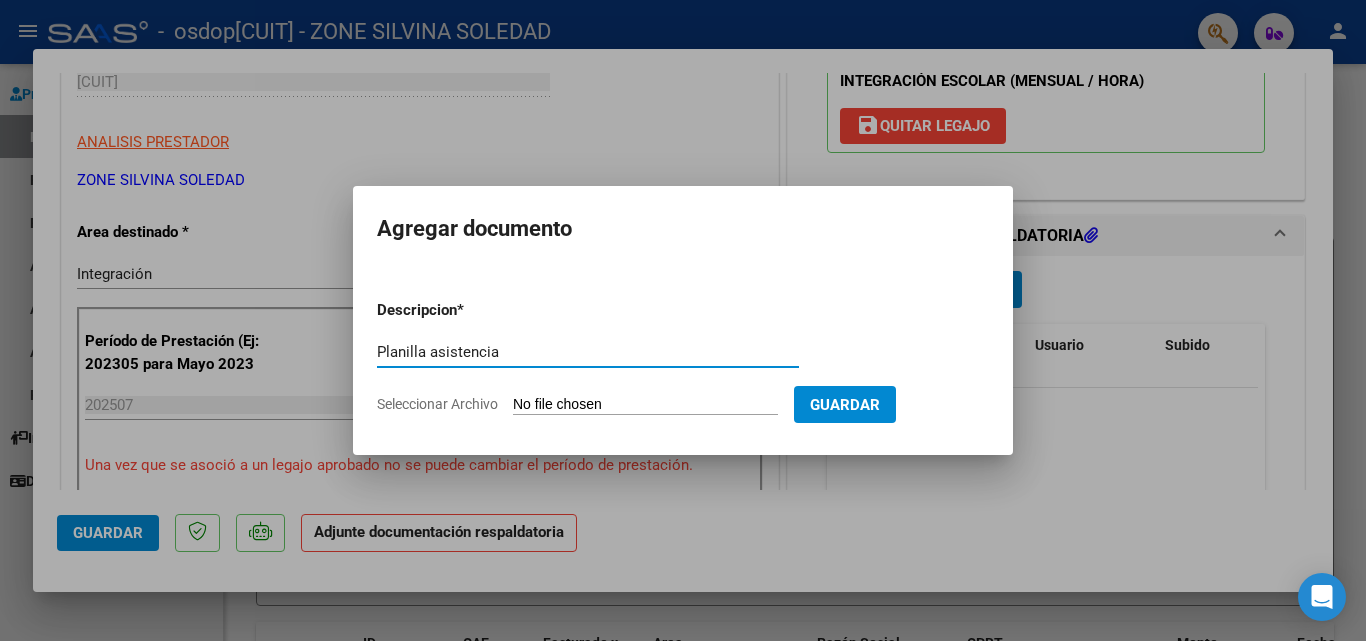 click on "Planilla asistencia" at bounding box center (588, 352) 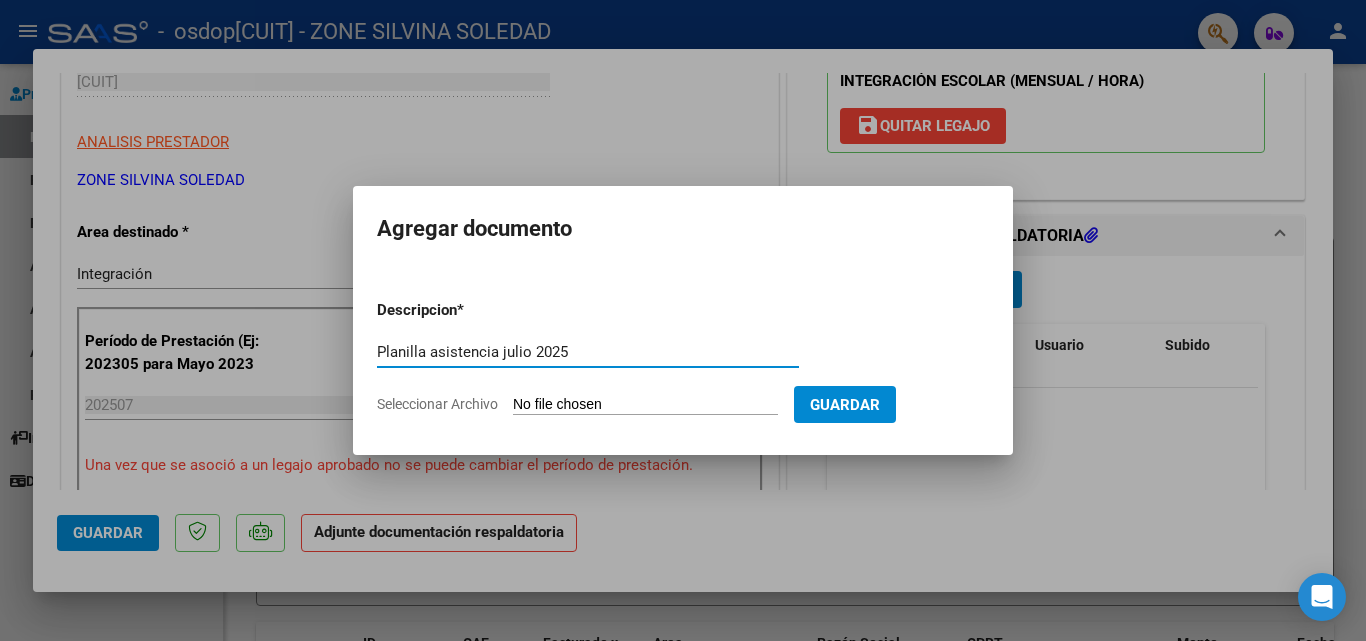 type on "Planilla asistencia julio 2025" 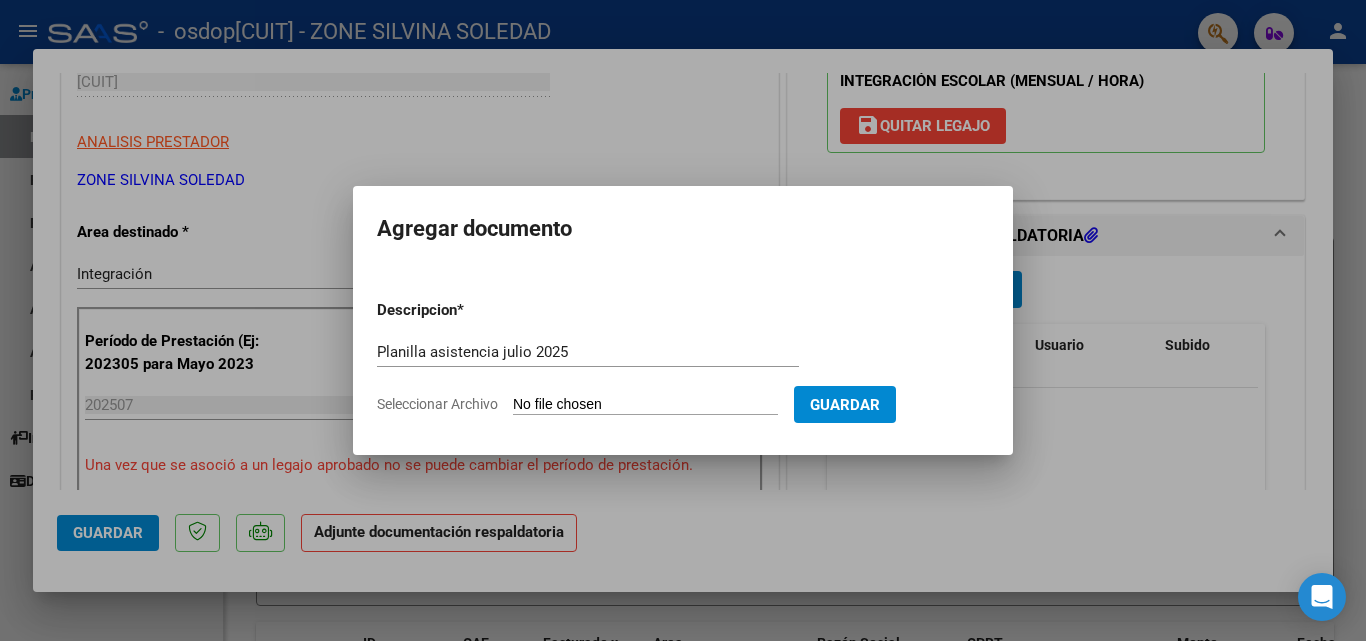 click on "Seleccionar Archivo" at bounding box center [645, 405] 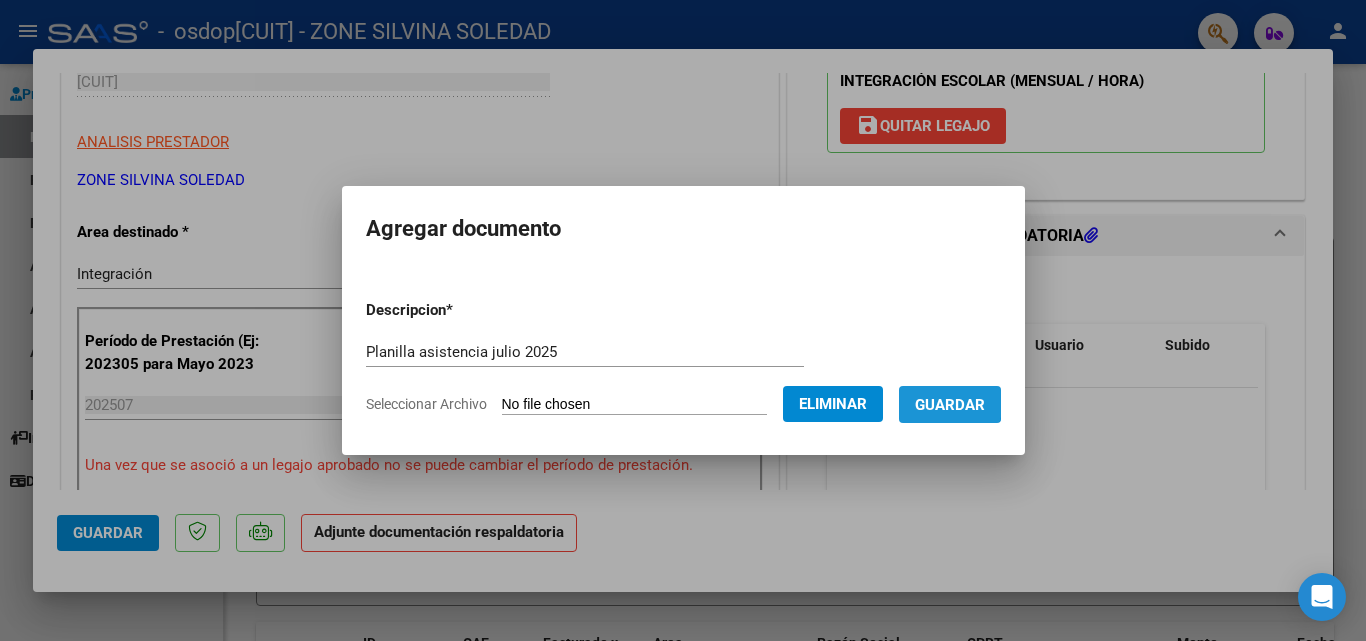 click on "Guardar" at bounding box center (950, 405) 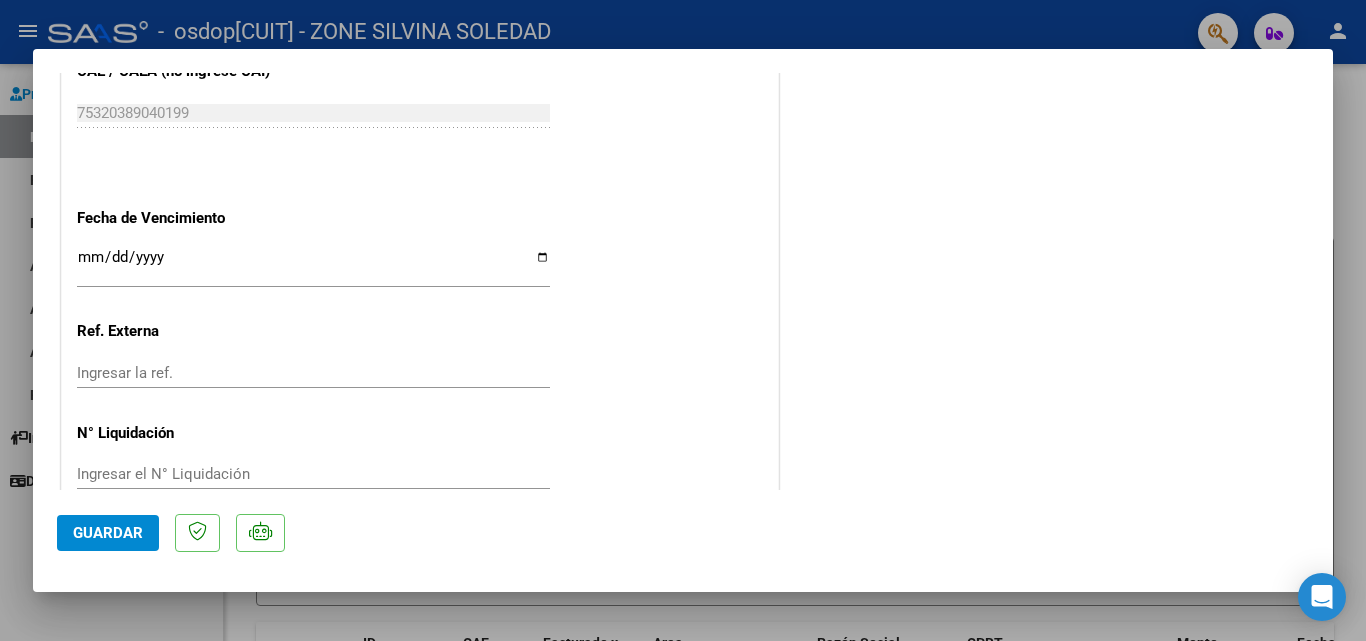 scroll, scrollTop: 1373, scrollLeft: 0, axis: vertical 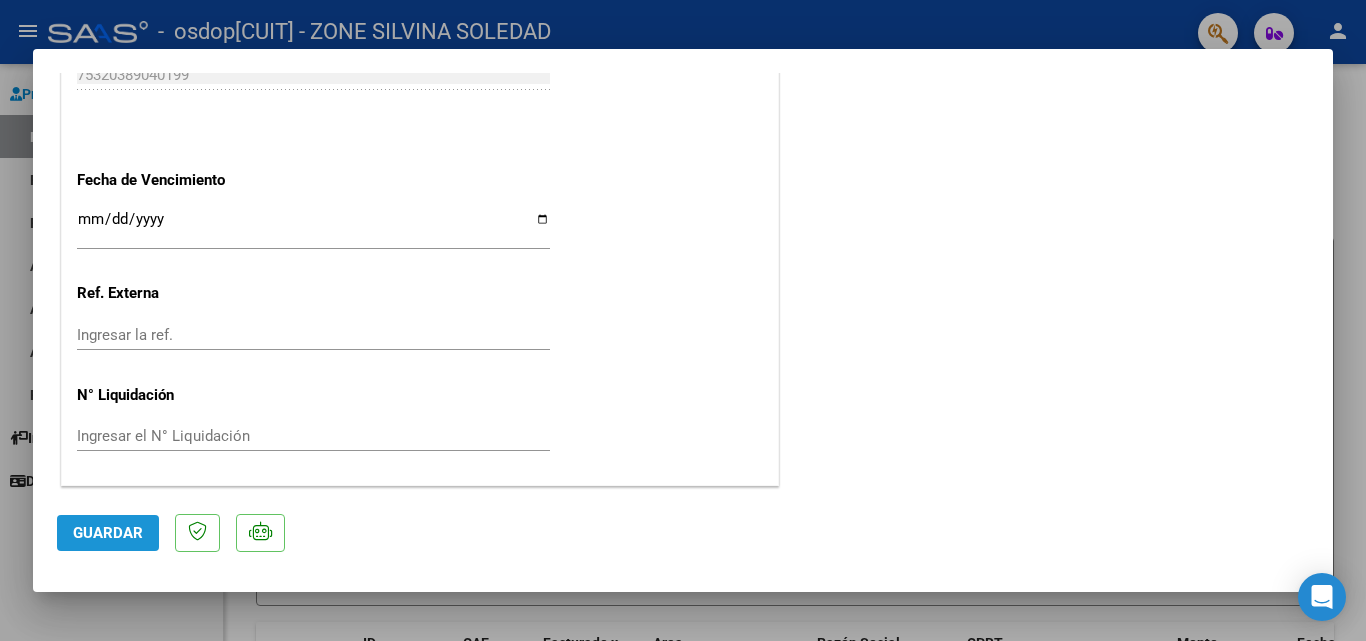 click on "Guardar" 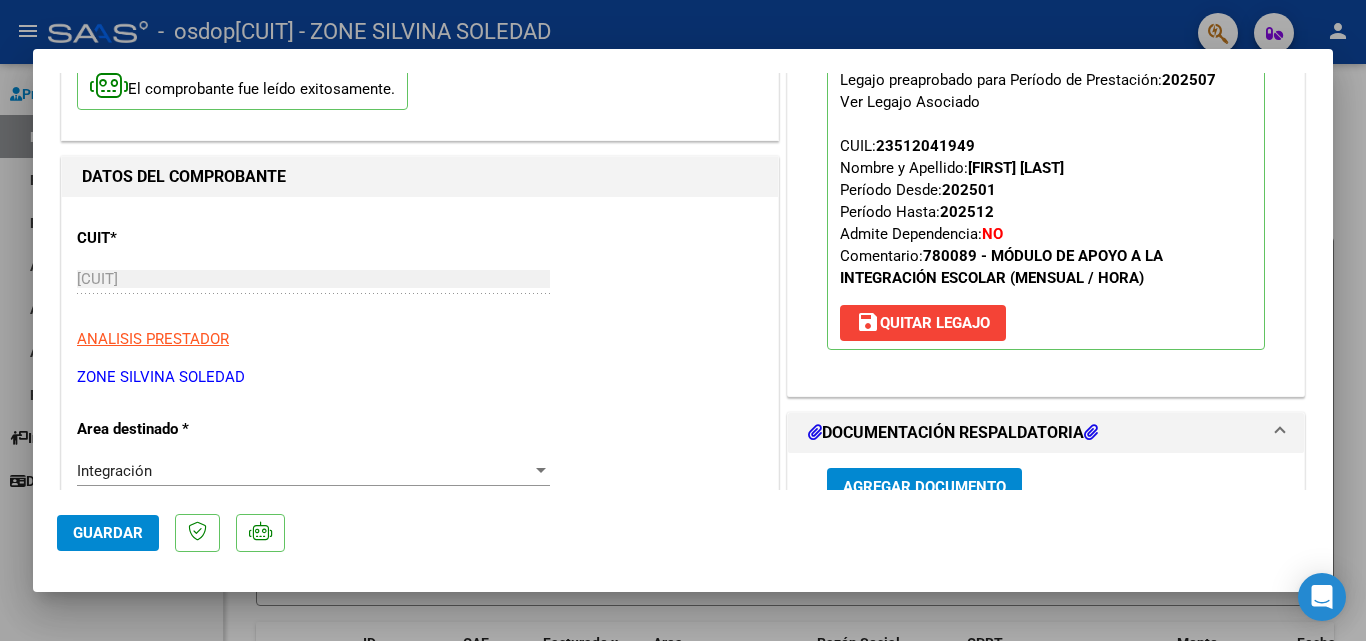scroll, scrollTop: 0, scrollLeft: 0, axis: both 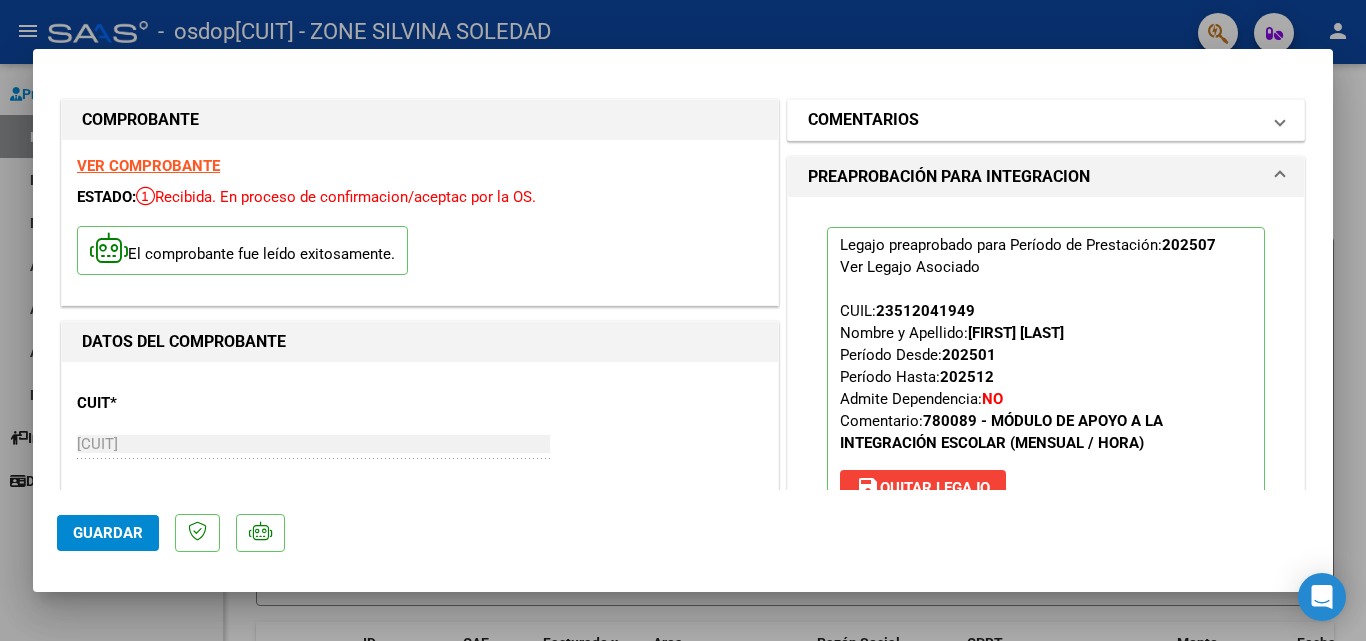 click at bounding box center [1280, 120] 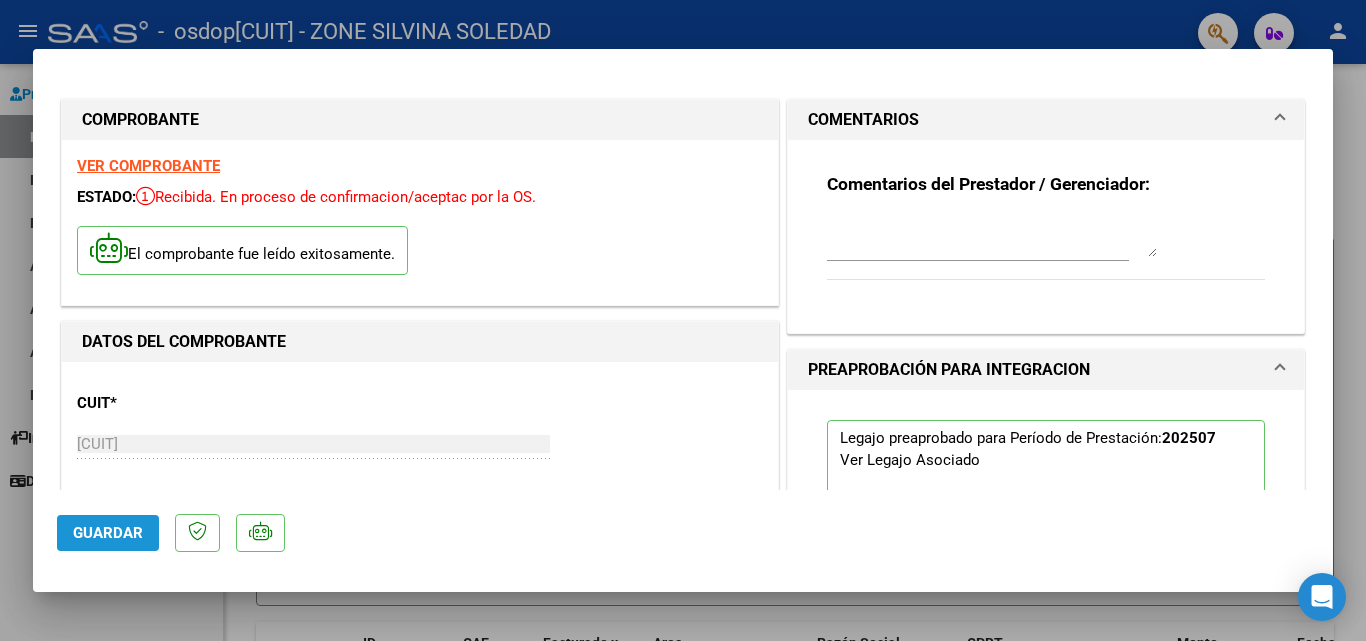 click on "Guardar" 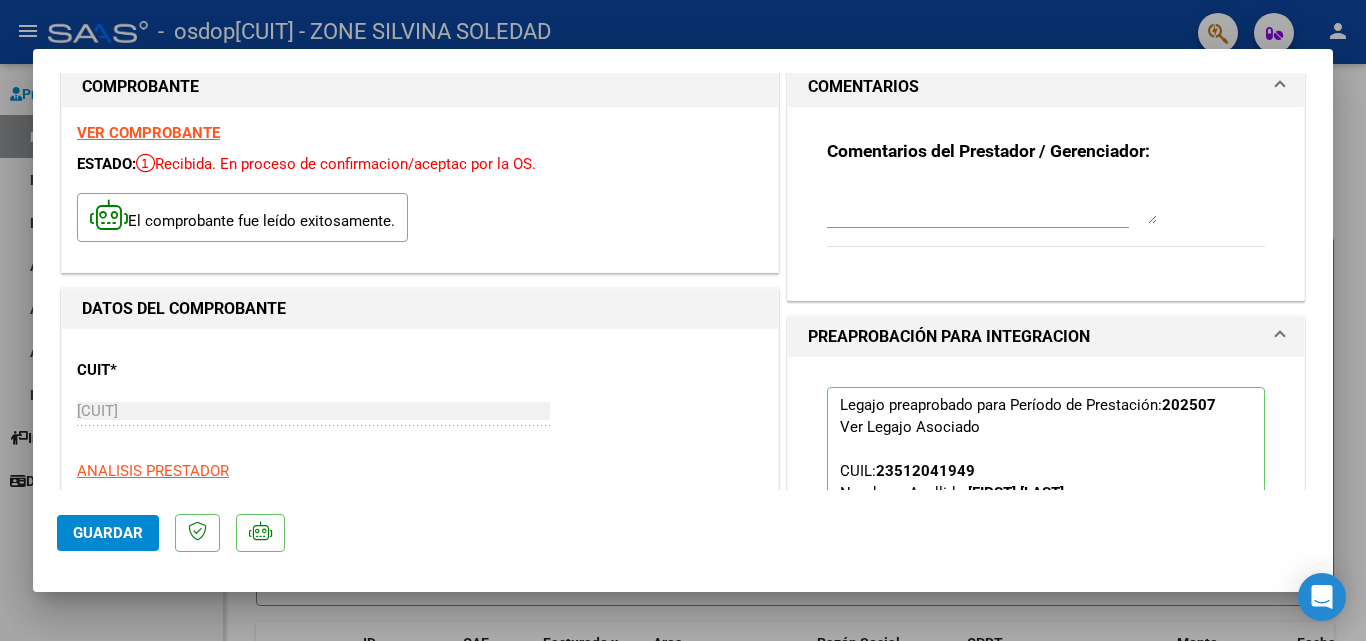scroll, scrollTop: 38, scrollLeft: 0, axis: vertical 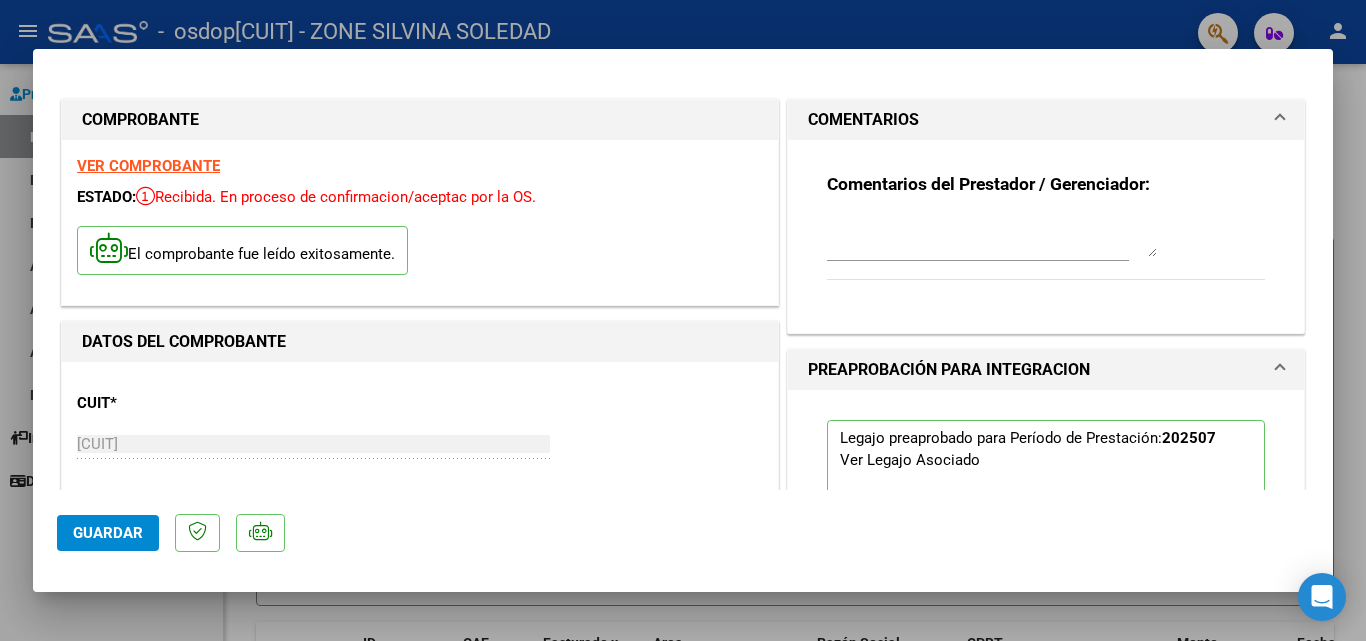 click at bounding box center (683, 320) 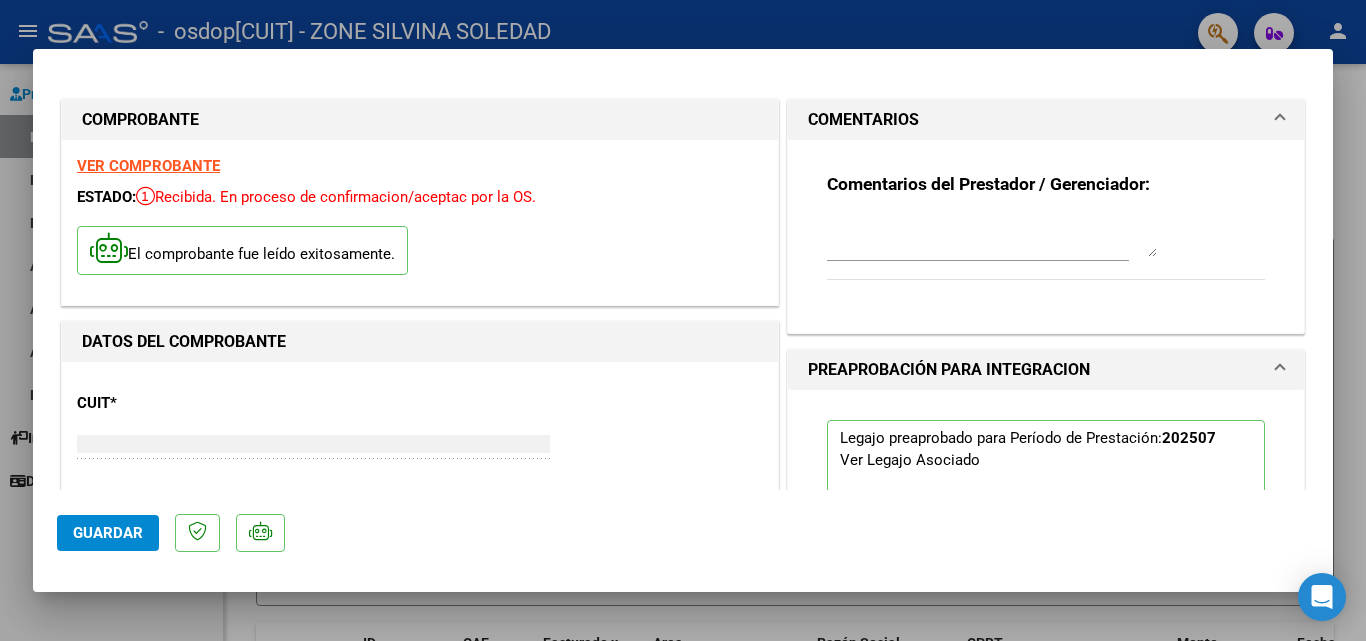 click 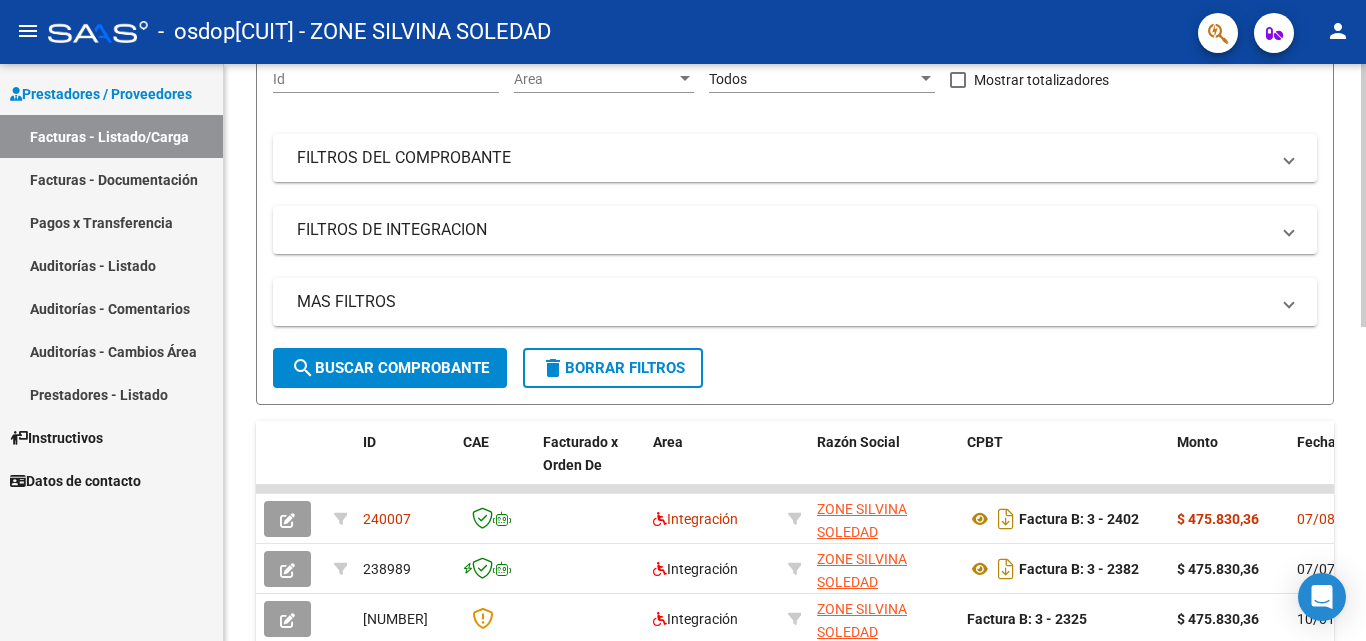 scroll, scrollTop: 203, scrollLeft: 0, axis: vertical 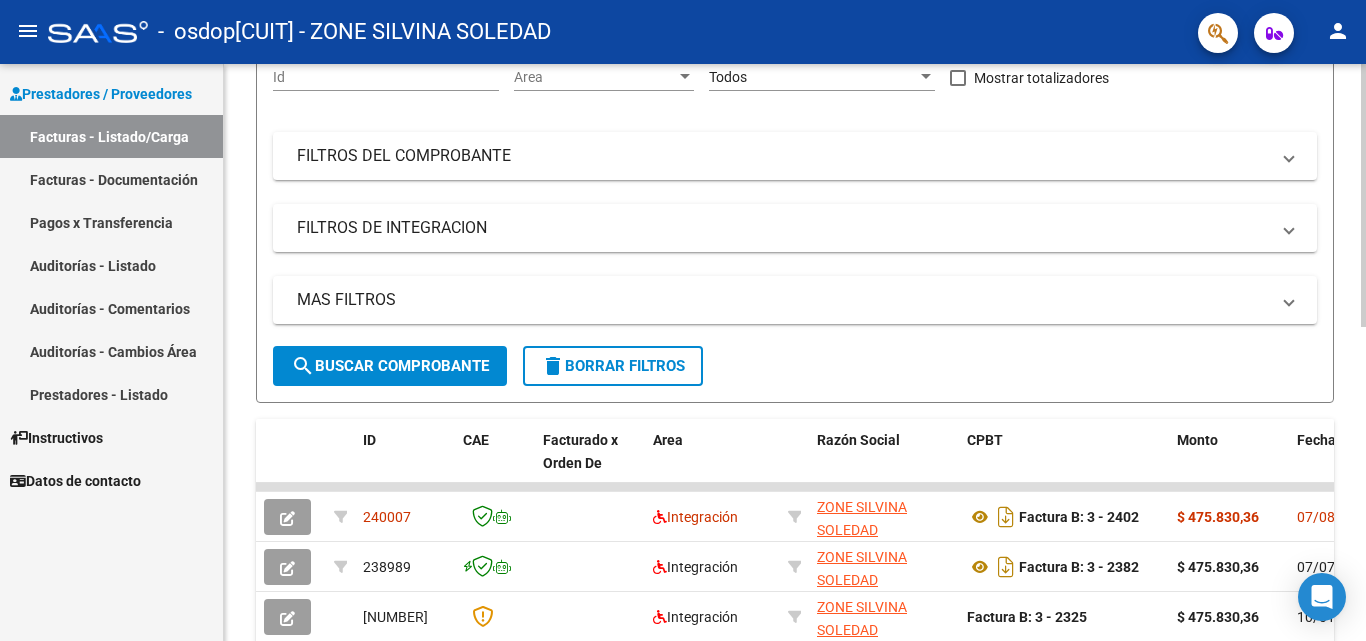 click 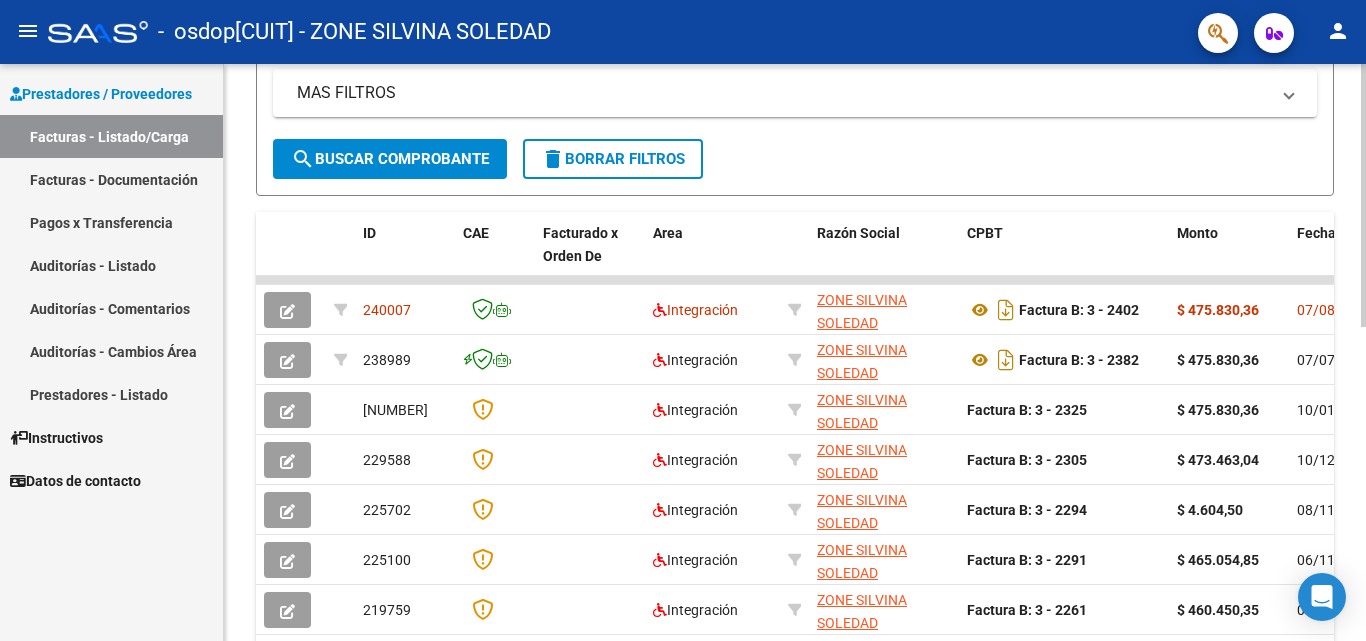 scroll, scrollTop: 416, scrollLeft: 0, axis: vertical 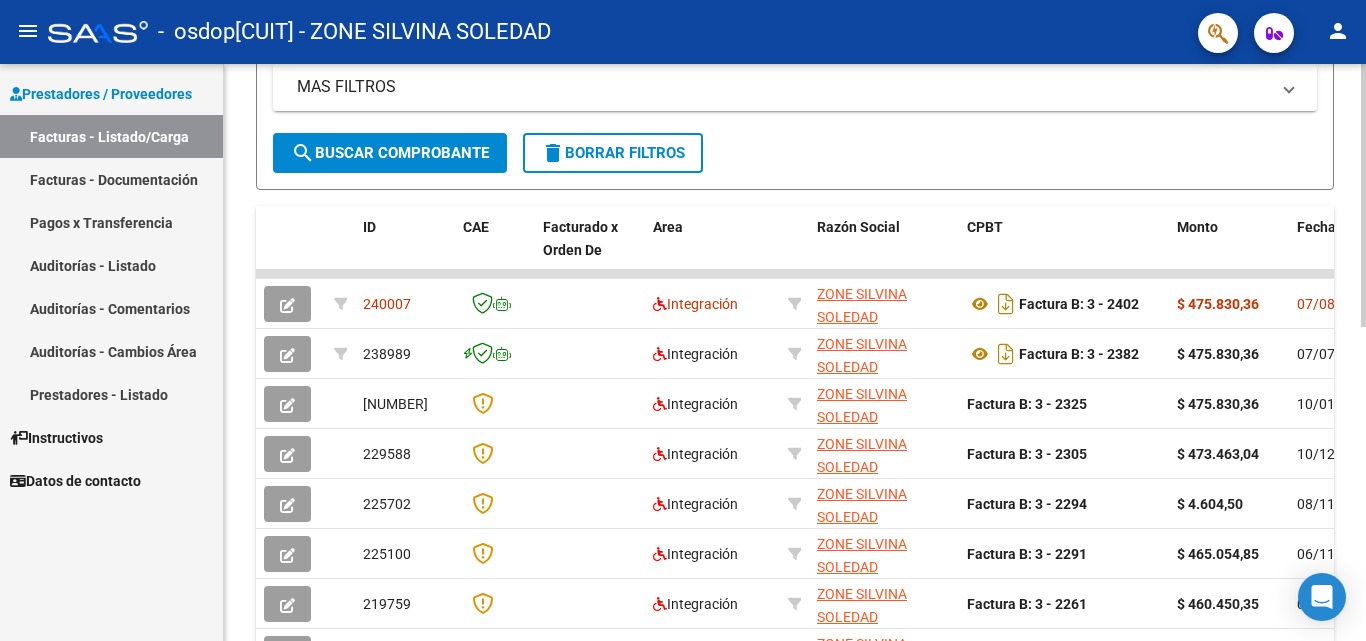 click on "Video tutorial   PRESTADORES -> Listado de CPBTs Emitidos por Prestadores / Proveedores (alt+q)   Cargar Comprobante
cloud_download  CSV  cloud_download  EXCEL  cloud_download  Estandar   Descarga Masiva
Filtros Id Area Area Todos Confirmado   Mostrar totalizadores   FILTROS DEL COMPROBANTE  Comprobante Tipo Comprobante Tipo Start date – End date Fec. Comprobante Desde / Hasta Días Emisión Desde(cant. días) Días Emisión Hasta(cant. días) CUIT / Razón Social Pto. Venta Nro. Comprobante Código SSS CAE Válido CAE Válido Todos Cargado Módulo Hosp. Todos Tiene facturacion Apócrifa Hospital Refes  FILTROS DE INTEGRACION  Período De Prestación Campos del Archivo de Rendición Devuelto x SSS (dr_envio) Todos Rendido x SSS (dr_envio) Tipo de Registro Tipo de Registro Período Presentación Período Presentación Campos del Legajo Asociado (preaprobación) Afiliado Legajo (cuil/nombre) Todos Solo facturas preaprobadas  MAS FILTROS  Todos Con Doc. Respaldatoria Todos Con Trazabilidad Todos – – 0" 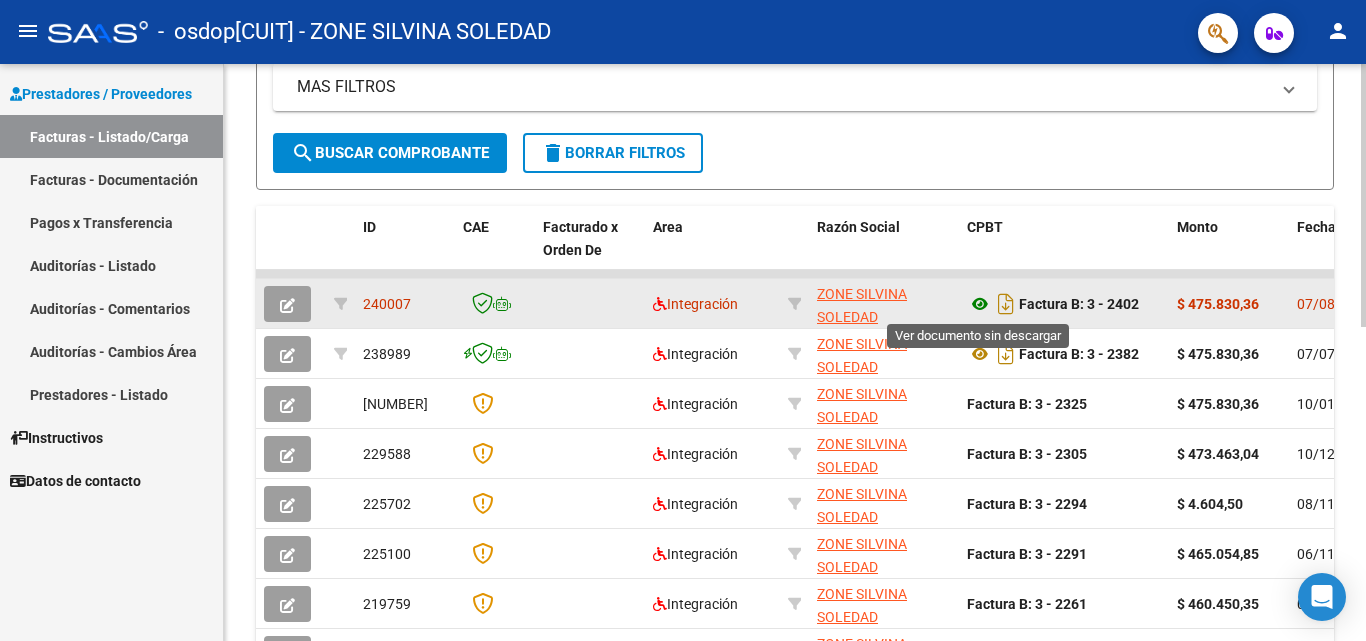 click 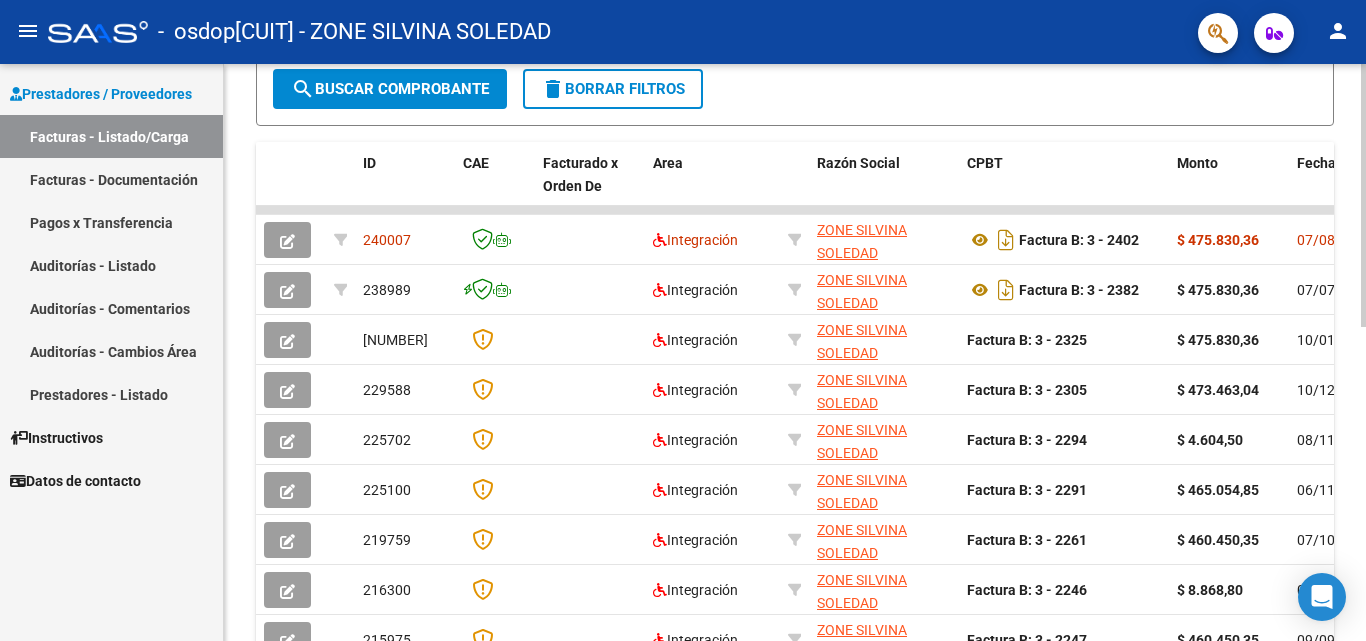 scroll, scrollTop: 484, scrollLeft: 0, axis: vertical 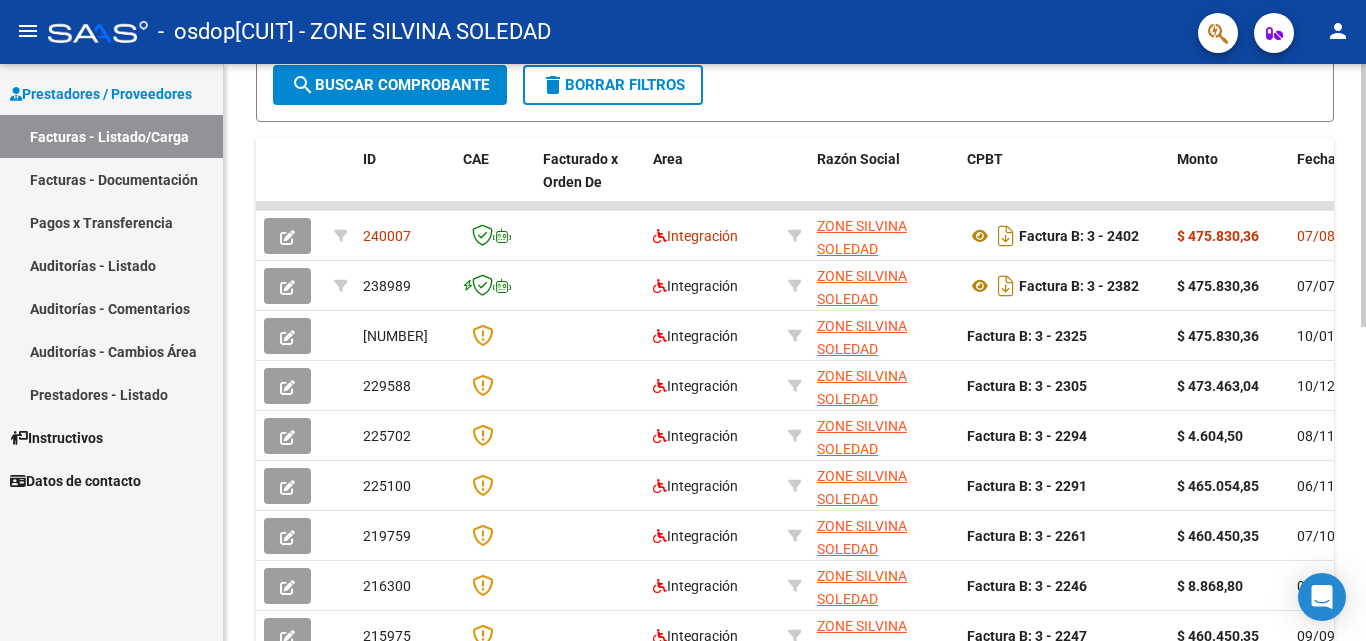 click 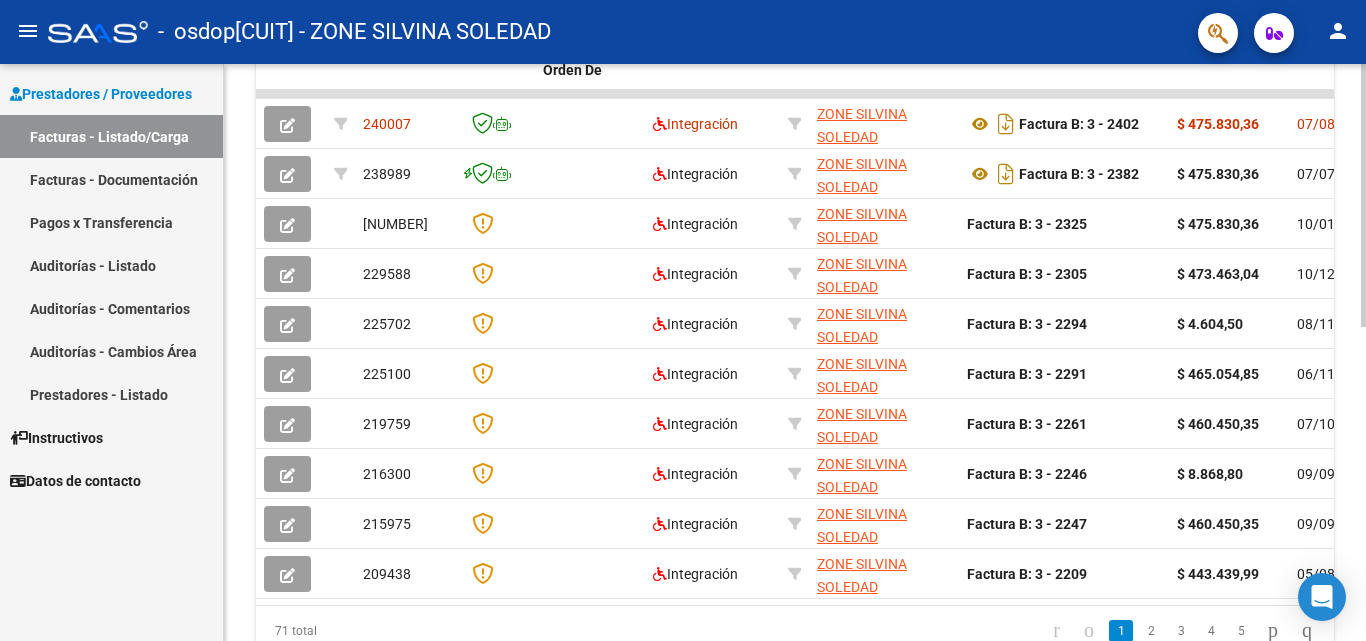 scroll, scrollTop: 594, scrollLeft: 0, axis: vertical 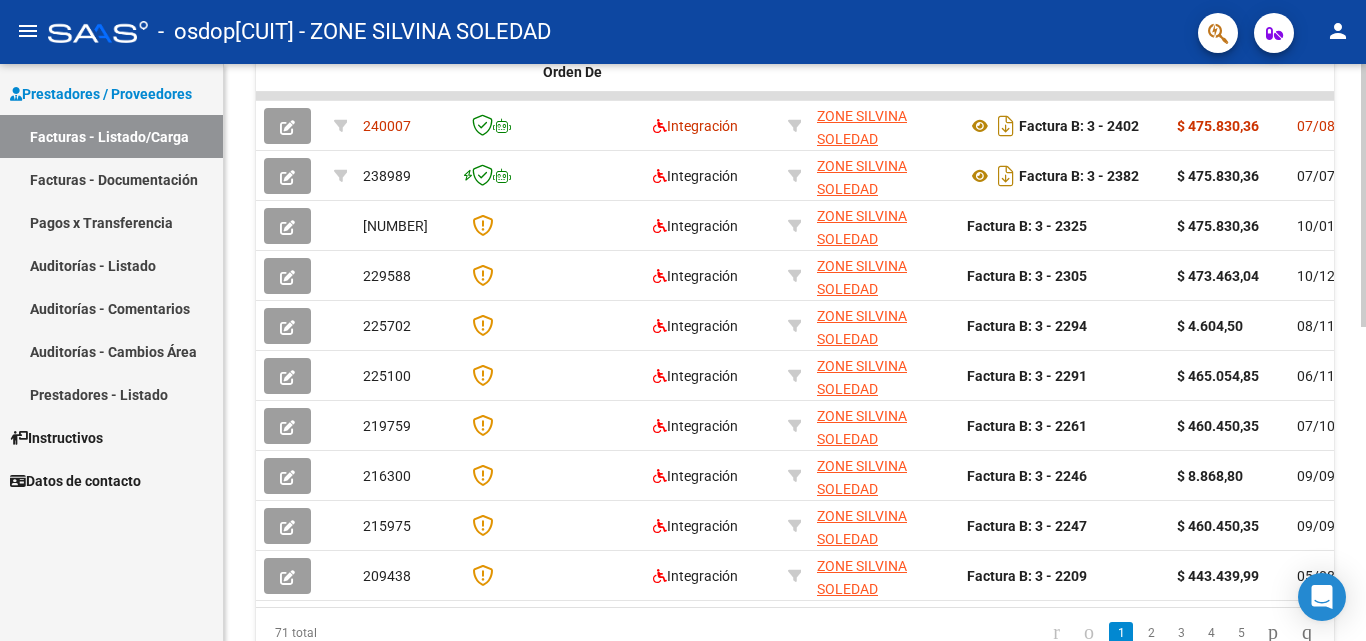 click on "Video tutorial   PRESTADORES -> Listado de CPBTs Emitidos por Prestadores / Proveedores (alt+q)   Cargar Comprobante
cloud_download  CSV  cloud_download  EXCEL  cloud_download  Estandar   Descarga Masiva
Filtros Id Area Area Todos Confirmado   Mostrar totalizadores   FILTROS DEL COMPROBANTE  Comprobante Tipo Comprobante Tipo Start date – End date Fec. Comprobante Desde / Hasta Días Emisión Desde(cant. días) Días Emisión Hasta(cant. días) CUIT / Razón Social Pto. Venta Nro. Comprobante Código SSS CAE Válido CAE Válido Todos Cargado Módulo Hosp. Todos Tiene facturacion Apócrifa Hospital Refes  FILTROS DE INTEGRACION  Período De Prestación Campos del Archivo de Rendición Devuelto x SSS (dr_envio) Todos Rendido x SSS (dr_envio) Tipo de Registro Tipo de Registro Período Presentación Período Presentación Campos del Legajo Asociado (preaprobación) Afiliado Legajo (cuil/nombre) Todos Solo facturas preaprobadas  MAS FILTROS  Todos Con Doc. Respaldatoria Todos Con Trazabilidad Todos – – 0" 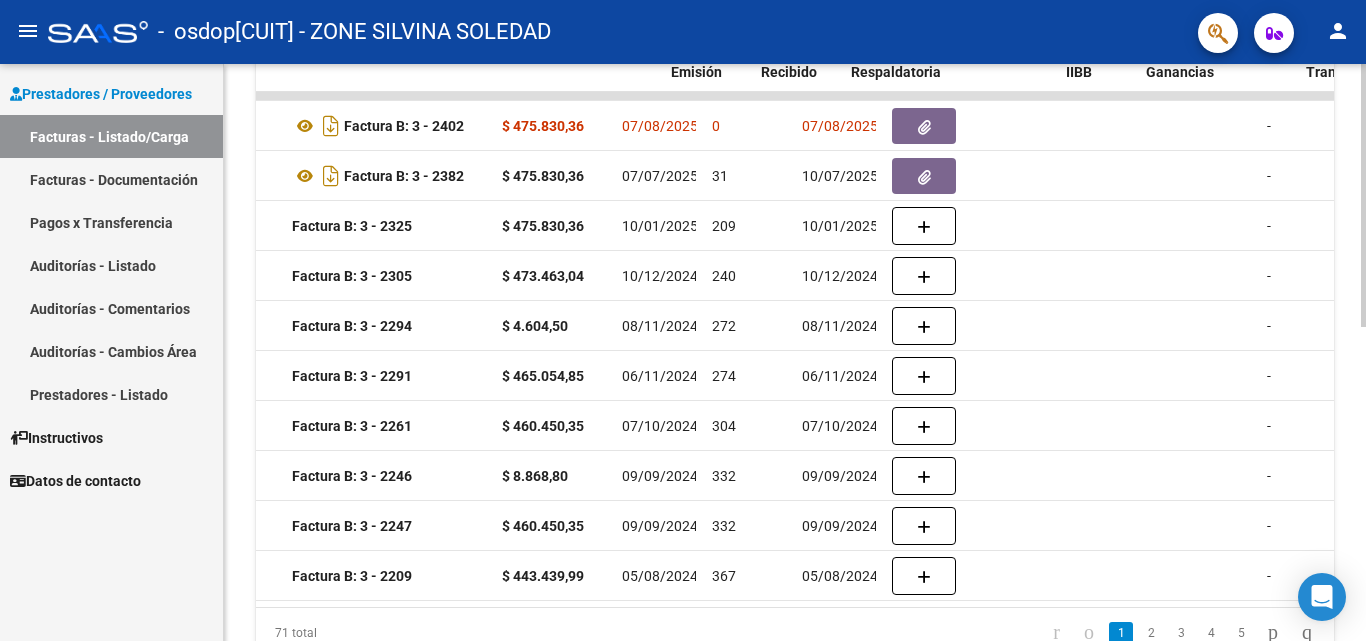scroll, scrollTop: 0, scrollLeft: 720, axis: horizontal 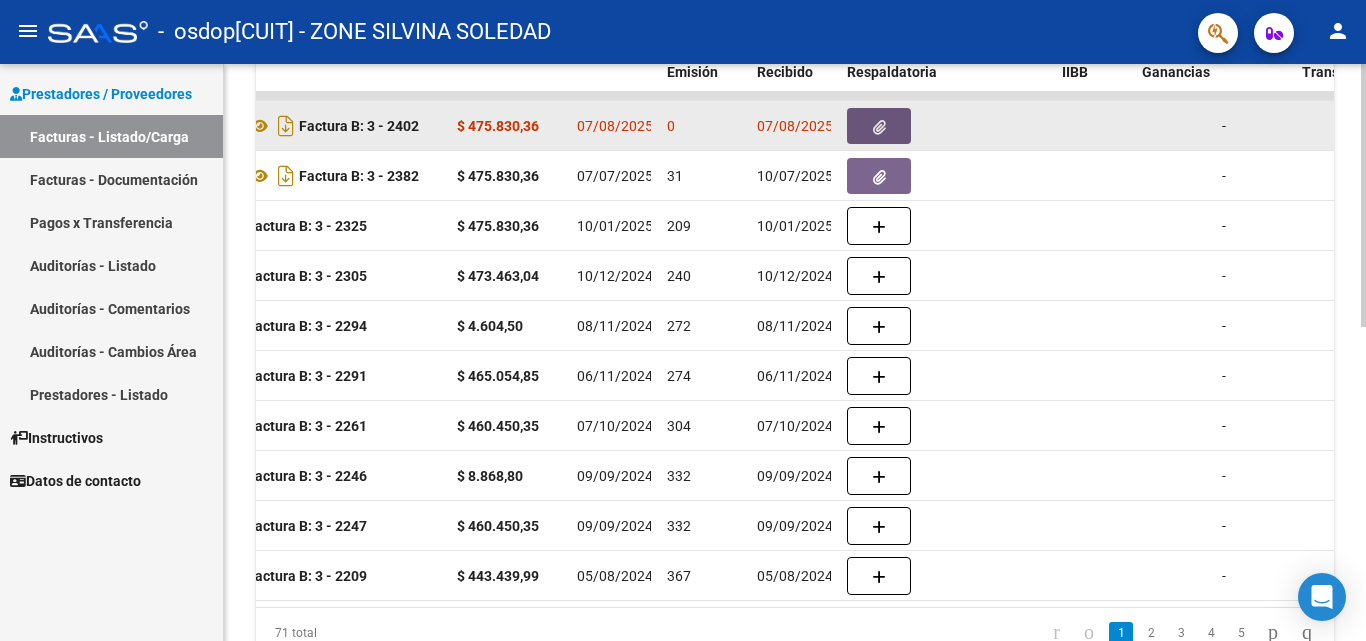 click 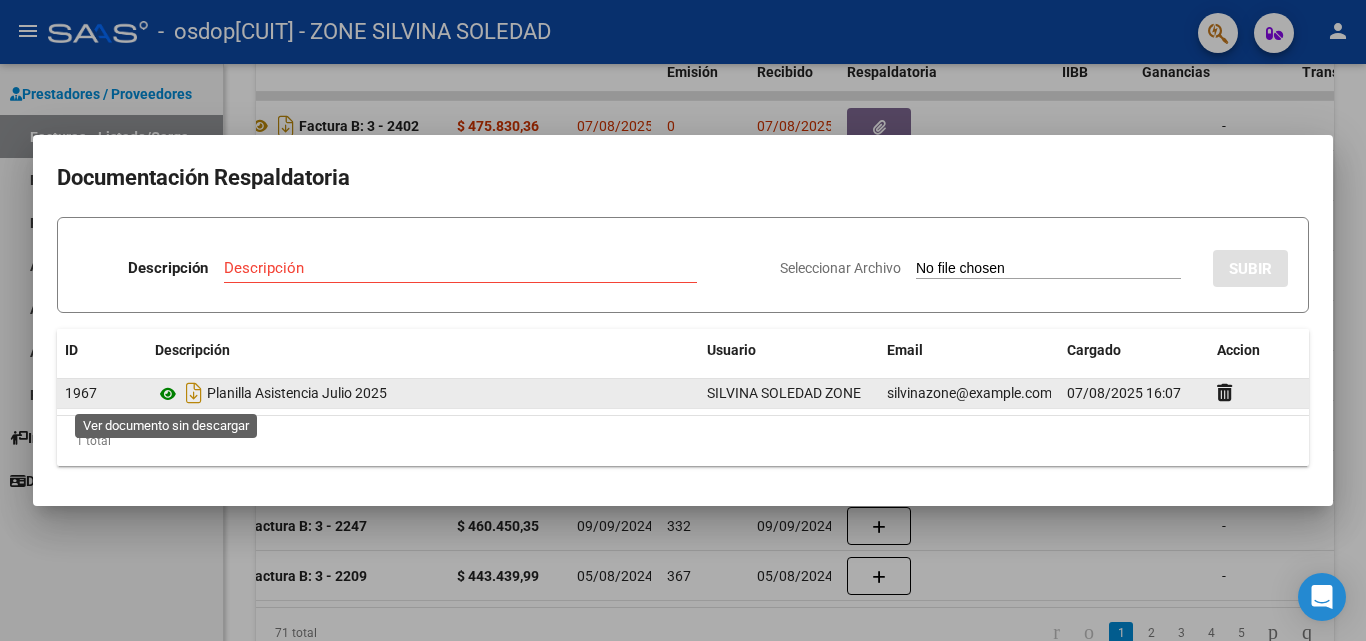click 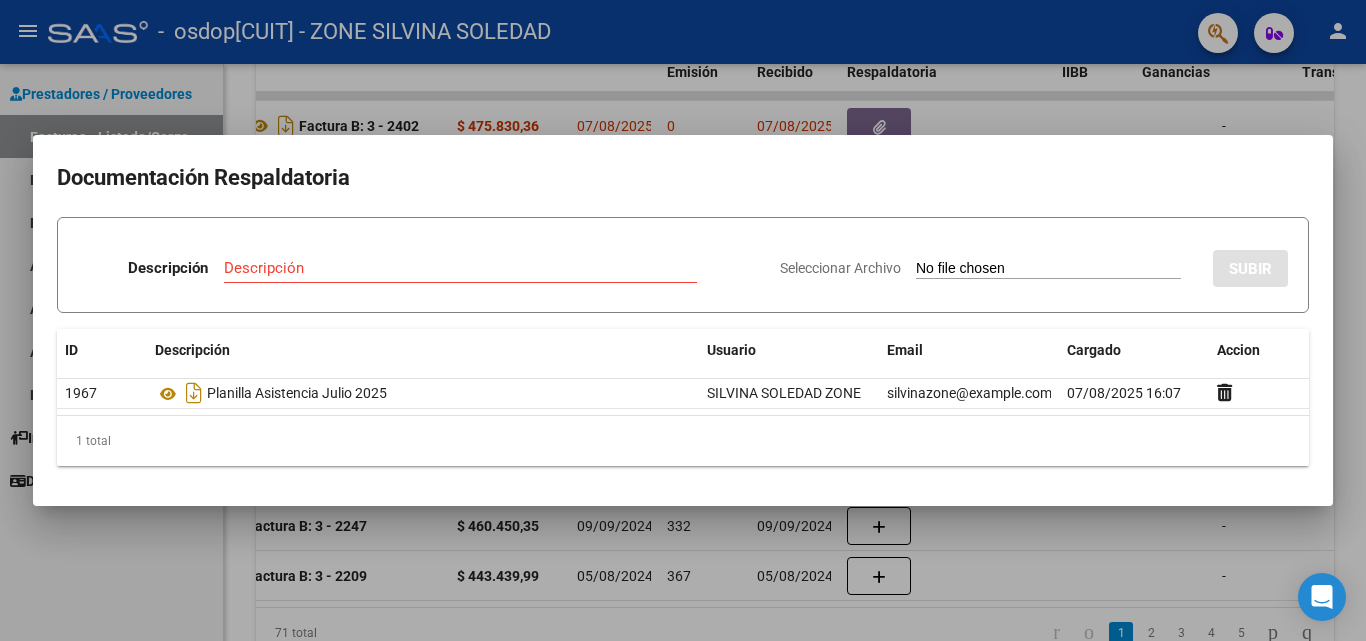 click at bounding box center (683, 320) 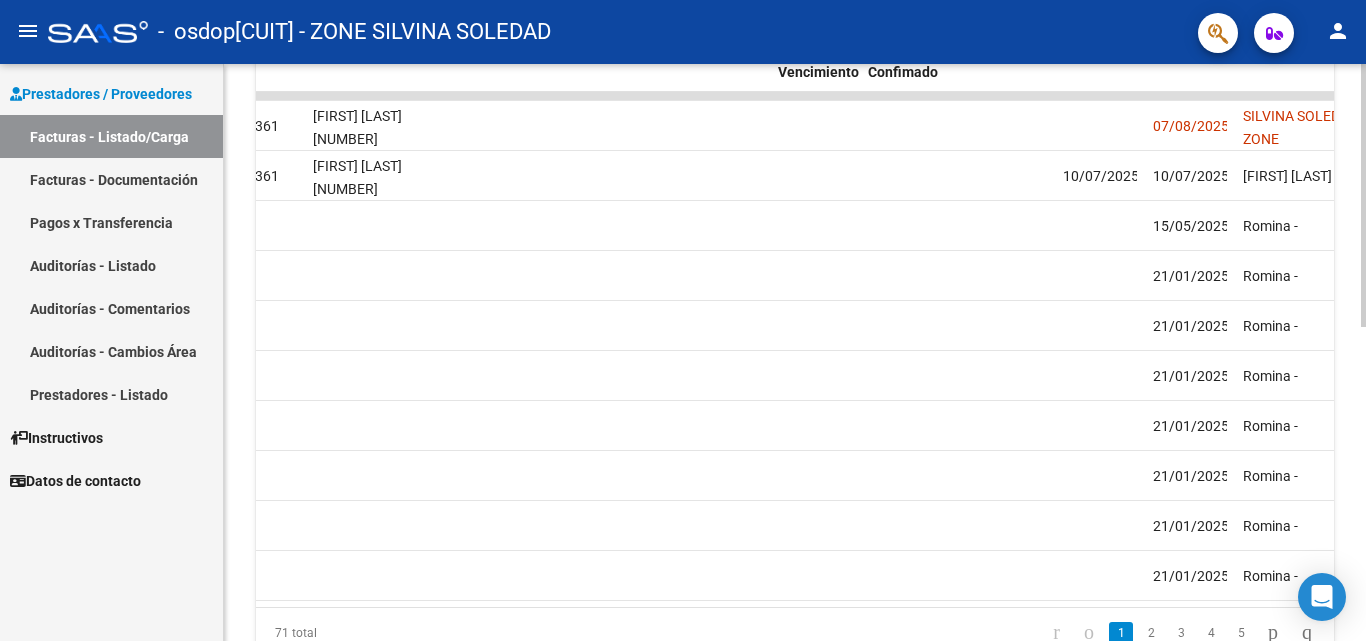 scroll, scrollTop: 0, scrollLeft: 2928, axis: horizontal 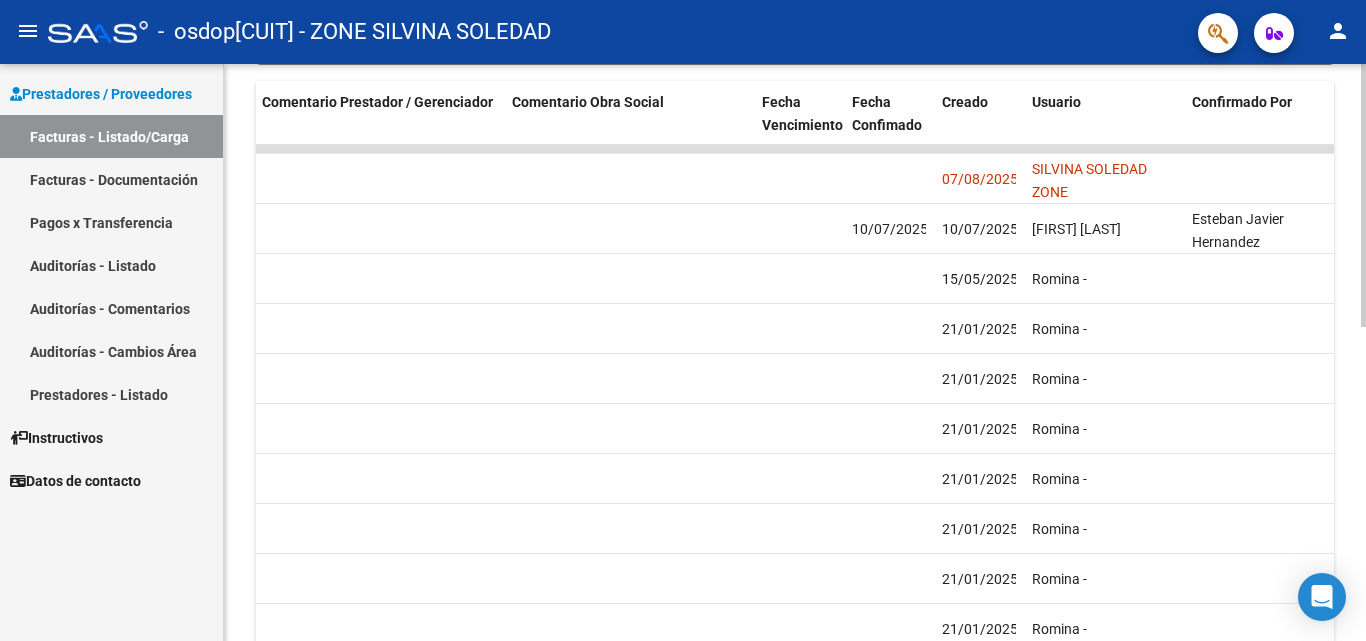 click 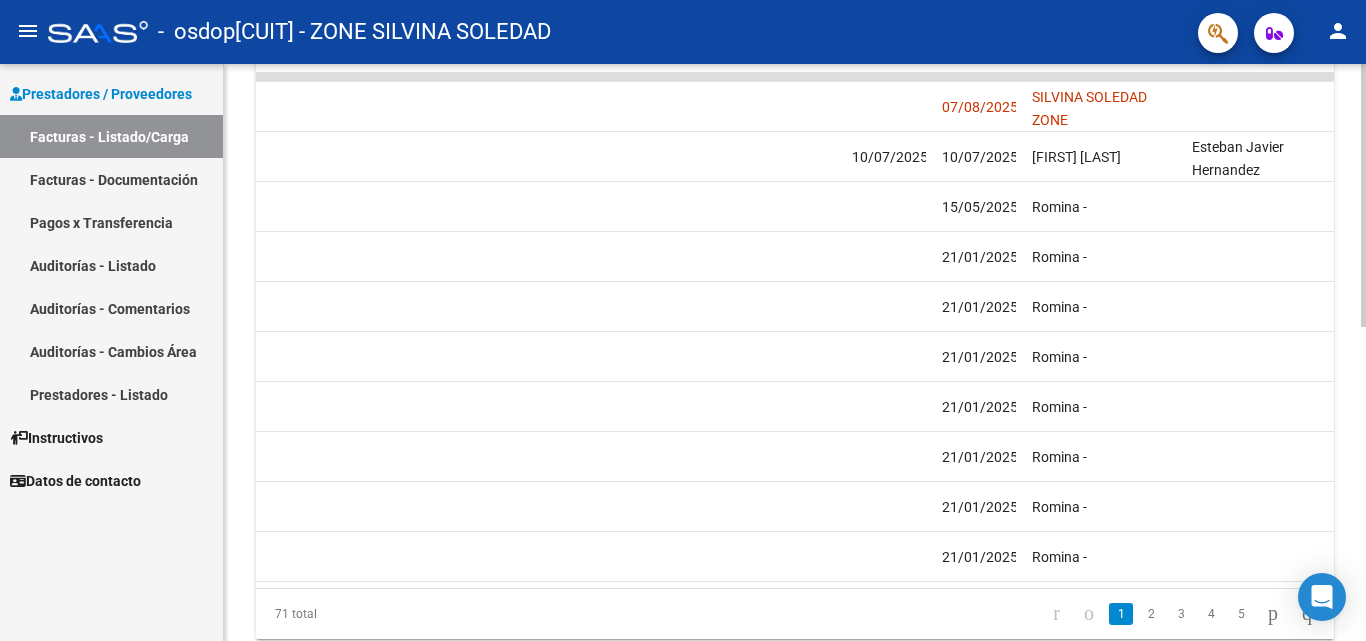 scroll, scrollTop: 644, scrollLeft: 0, axis: vertical 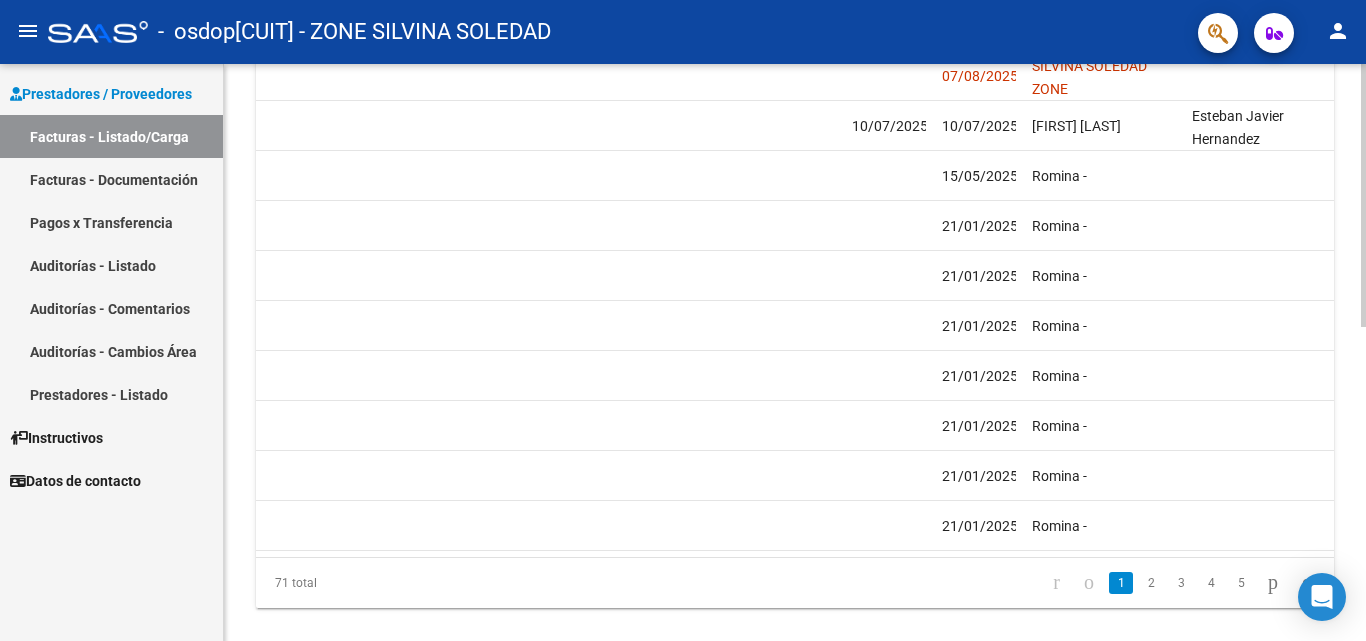 click on "Video tutorial   PRESTADORES -> Listado de CPBTs Emitidos por Prestadores / Proveedores (alt+q)   Cargar Comprobante
cloud_download  CSV  cloud_download  EXCEL  cloud_download  Estandar   Descarga Masiva
Filtros Id Area Area Todos Confirmado   Mostrar totalizadores   FILTROS DEL COMPROBANTE  Comprobante Tipo Comprobante Tipo Start date – End date Fec. Comprobante Desde / Hasta Días Emisión Desde(cant. días) Días Emisión Hasta(cant. días) CUIT / Razón Social Pto. Venta Nro. Comprobante Código SSS CAE Válido CAE Válido Todos Cargado Módulo Hosp. Todos Tiene facturacion Apócrifa Hospital Refes  FILTROS DE INTEGRACION  Período De Prestación Campos del Archivo de Rendición Devuelto x SSS (dr_envio) Todos Rendido x SSS (dr_envio) Tipo de Registro Tipo de Registro Período Presentación Período Presentación Campos del Legajo Asociado (preaprobación) Afiliado Legajo (cuil/nombre) Todos Solo facturas preaprobadas  MAS FILTROS  Todos Con Doc. Respaldatoria Todos Con Trazabilidad Todos – – 0" 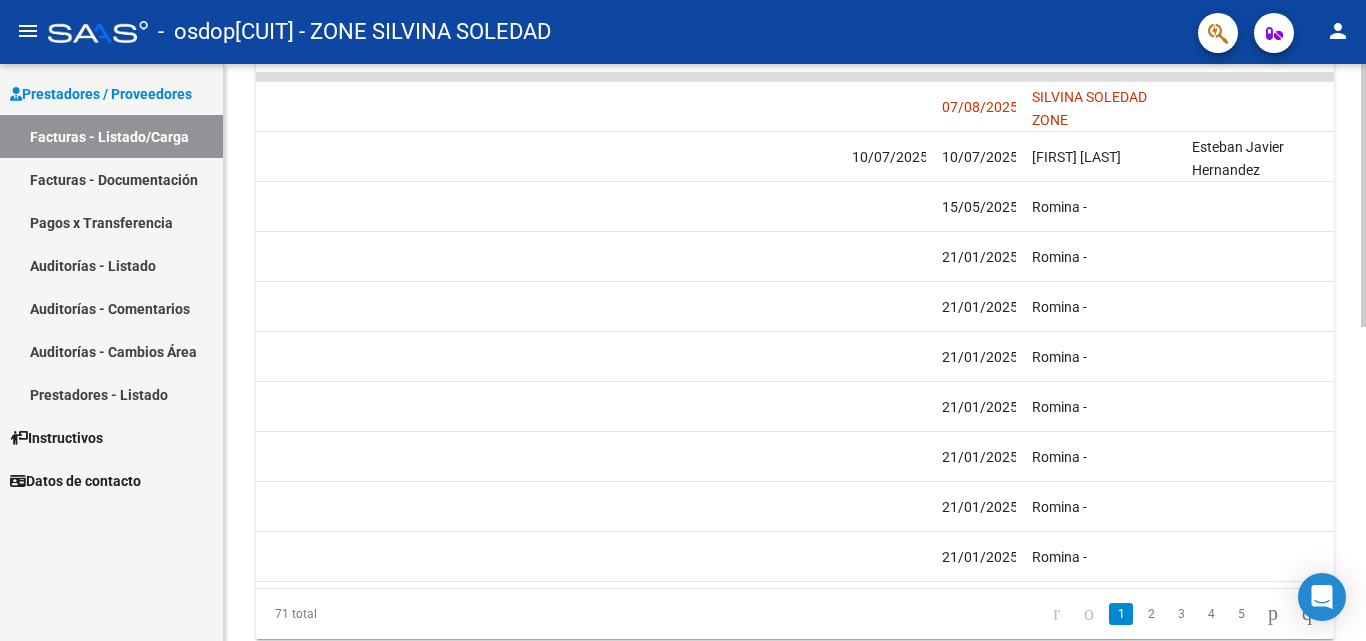 scroll, scrollTop: 609, scrollLeft: 0, axis: vertical 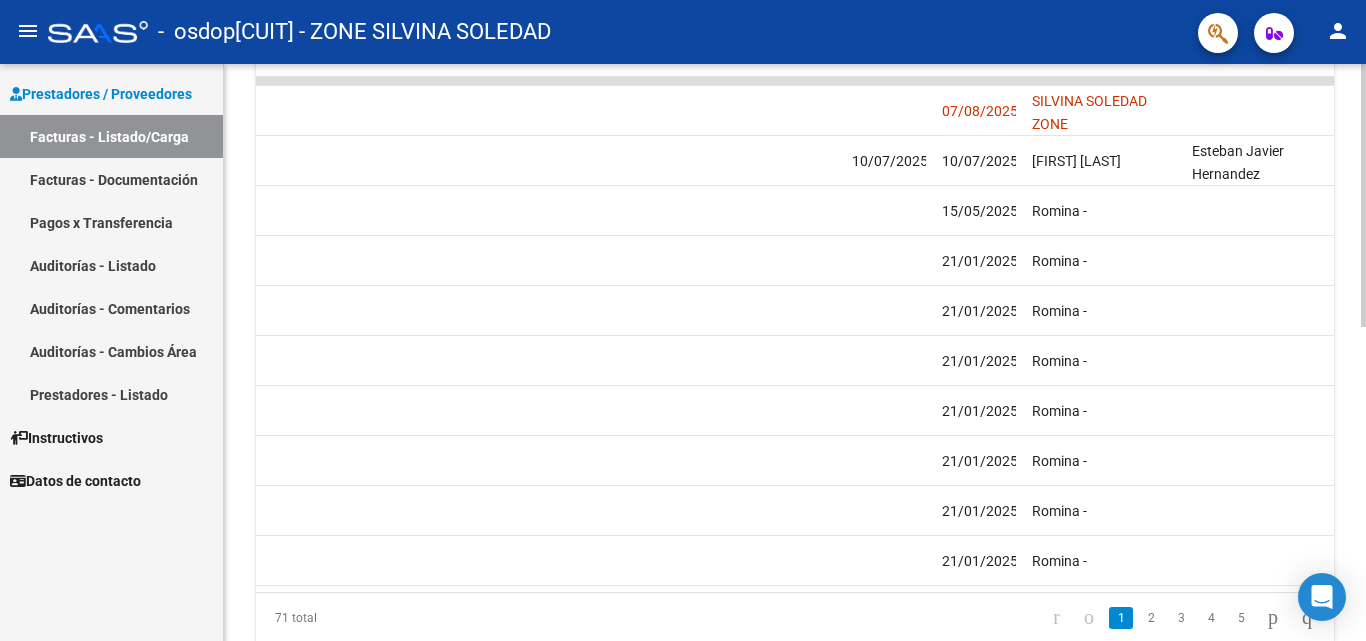 click 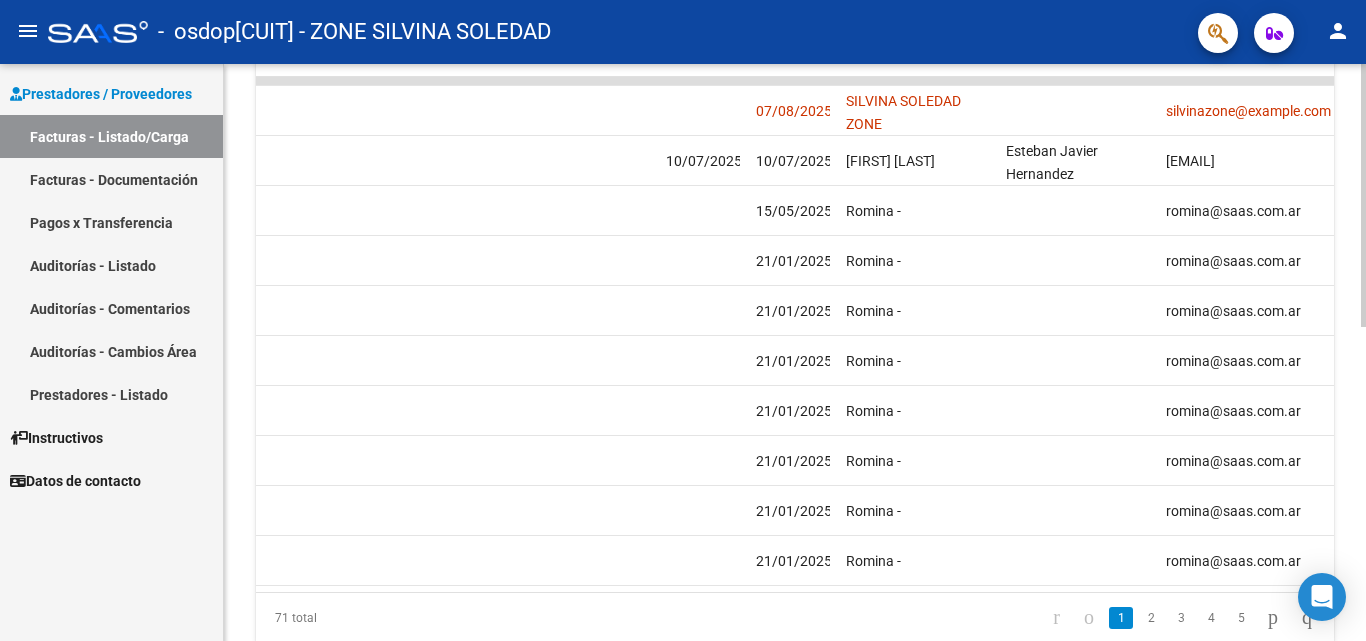 scroll, scrollTop: 0, scrollLeft: 3138, axis: horizontal 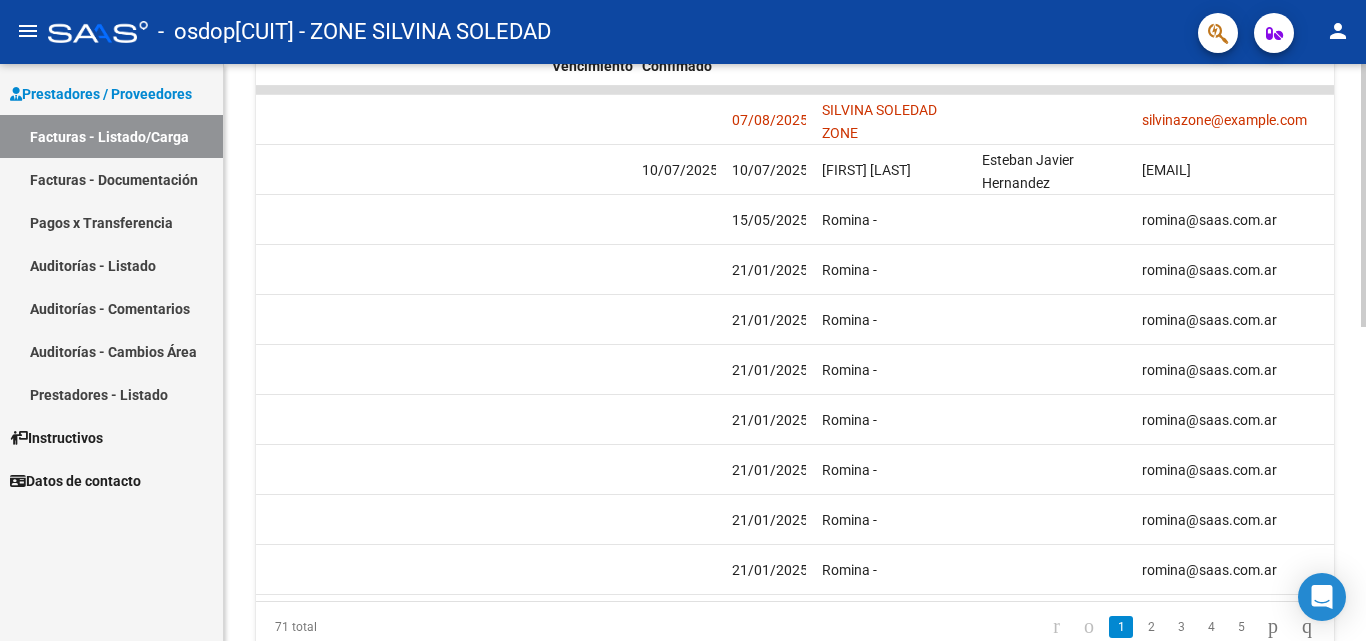 click on "Video tutorial   PRESTADORES -> Listado de CPBTs Emitidos por Prestadores / Proveedores (alt+q)   Cargar Comprobante
cloud_download  CSV  cloud_download  EXCEL  cloud_download  Estandar   Descarga Masiva
Filtros Id Area Area Todos Confirmado   Mostrar totalizadores   FILTROS DEL COMPROBANTE  Comprobante Tipo Comprobante Tipo Start date – End date Fec. Comprobante Desde / Hasta Días Emisión Desde(cant. días) Días Emisión Hasta(cant. días) CUIT / Razón Social Pto. Venta Nro. Comprobante Código SSS CAE Válido CAE Válido Todos Cargado Módulo Hosp. Todos Tiene facturacion Apócrifa Hospital Refes  FILTROS DE INTEGRACION  Período De Prestación Campos del Archivo de Rendición Devuelto x SSS (dr_envio) Todos Rendido x SSS (dr_envio) Tipo de Registro Tipo de Registro Período Presentación Período Presentación Campos del Legajo Asociado (preaprobación) Afiliado Legajo (cuil/nombre) Todos Solo facturas preaprobadas  MAS FILTROS  Todos Con Doc. Respaldatoria Todos Con Trazabilidad Todos – – 0" 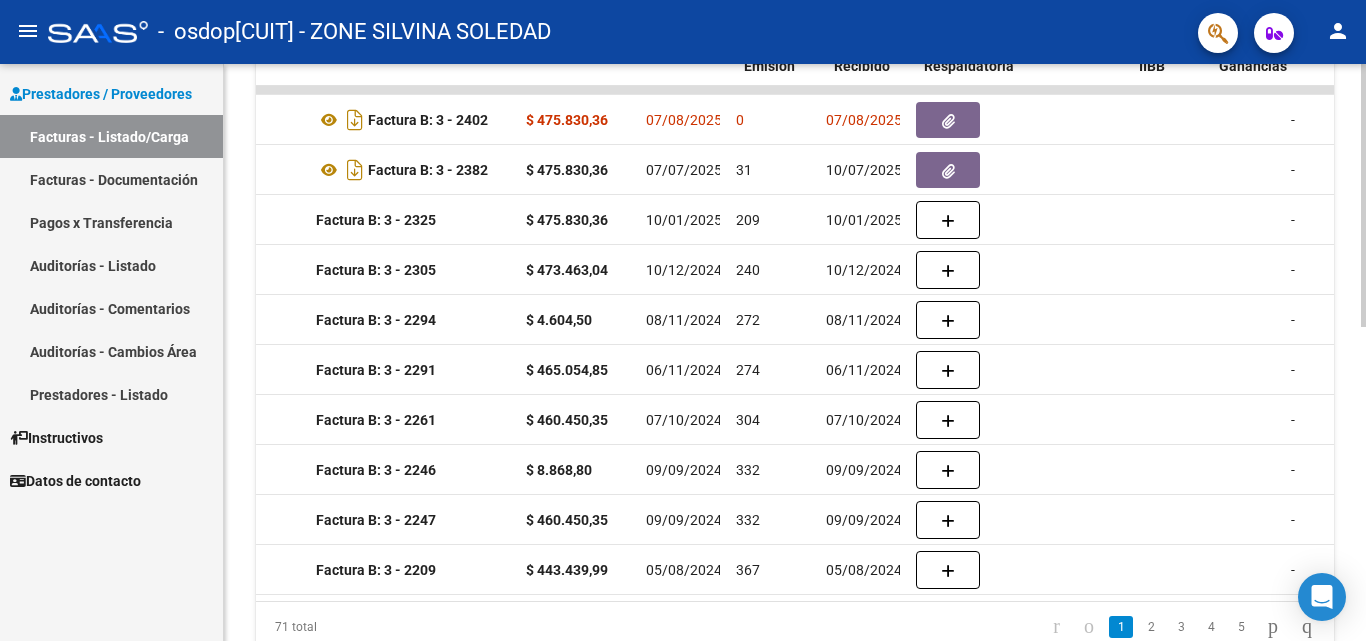 scroll, scrollTop: 0, scrollLeft: 0, axis: both 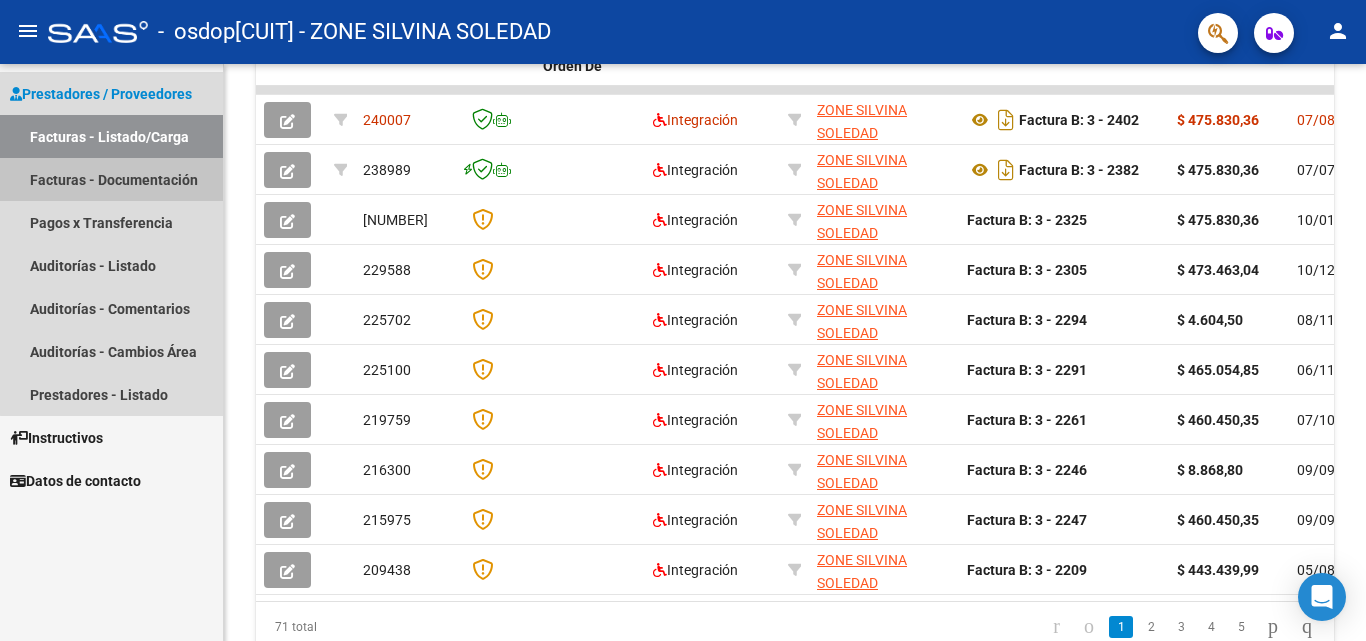 click on "Facturas - Documentación" at bounding box center [111, 179] 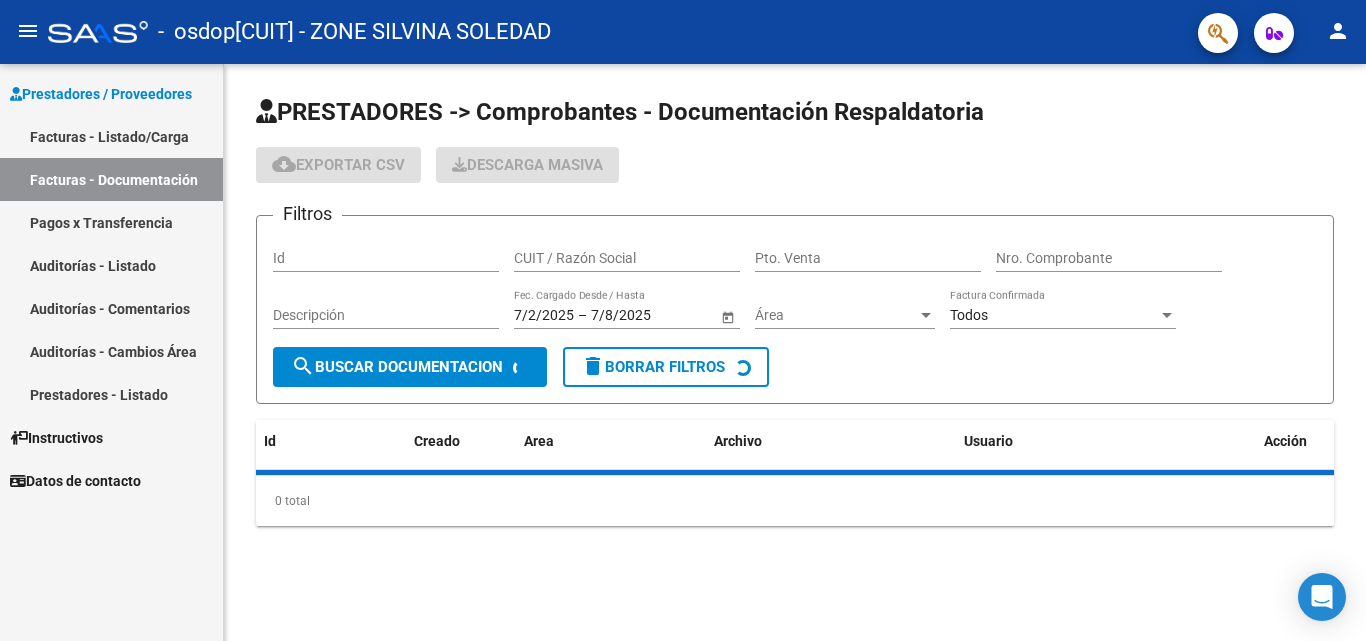 scroll, scrollTop: 0, scrollLeft: 0, axis: both 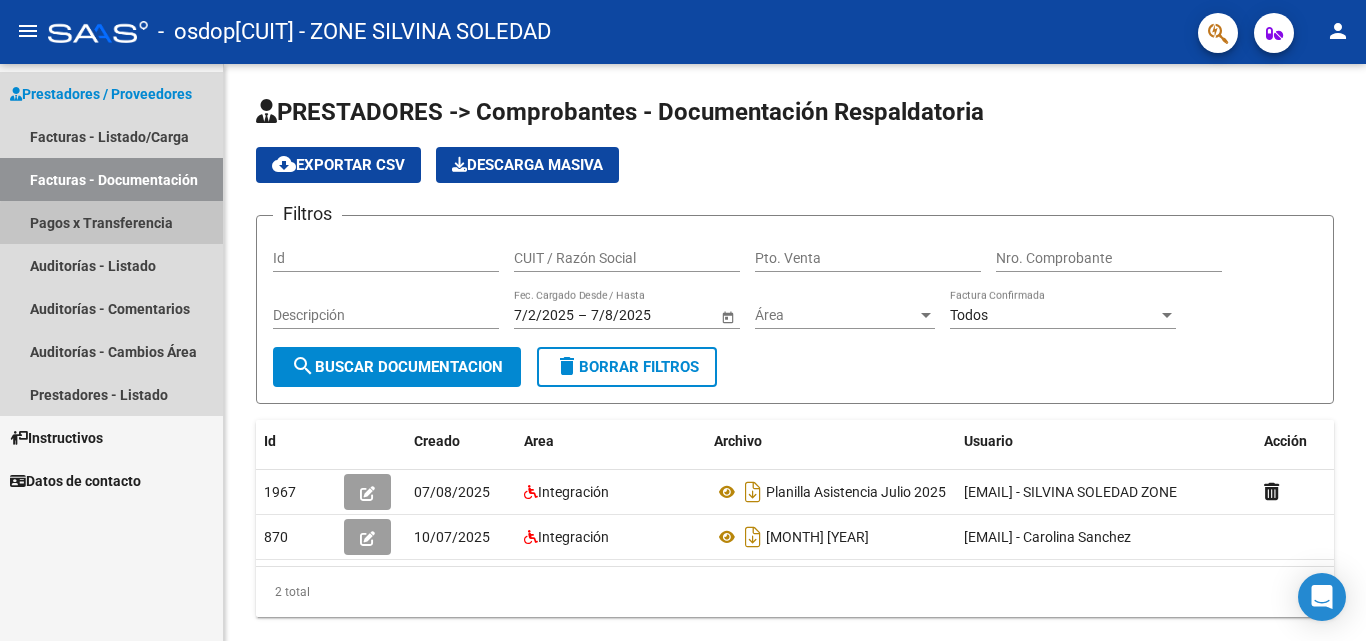 click on "Pagos x Transferencia" at bounding box center (111, 222) 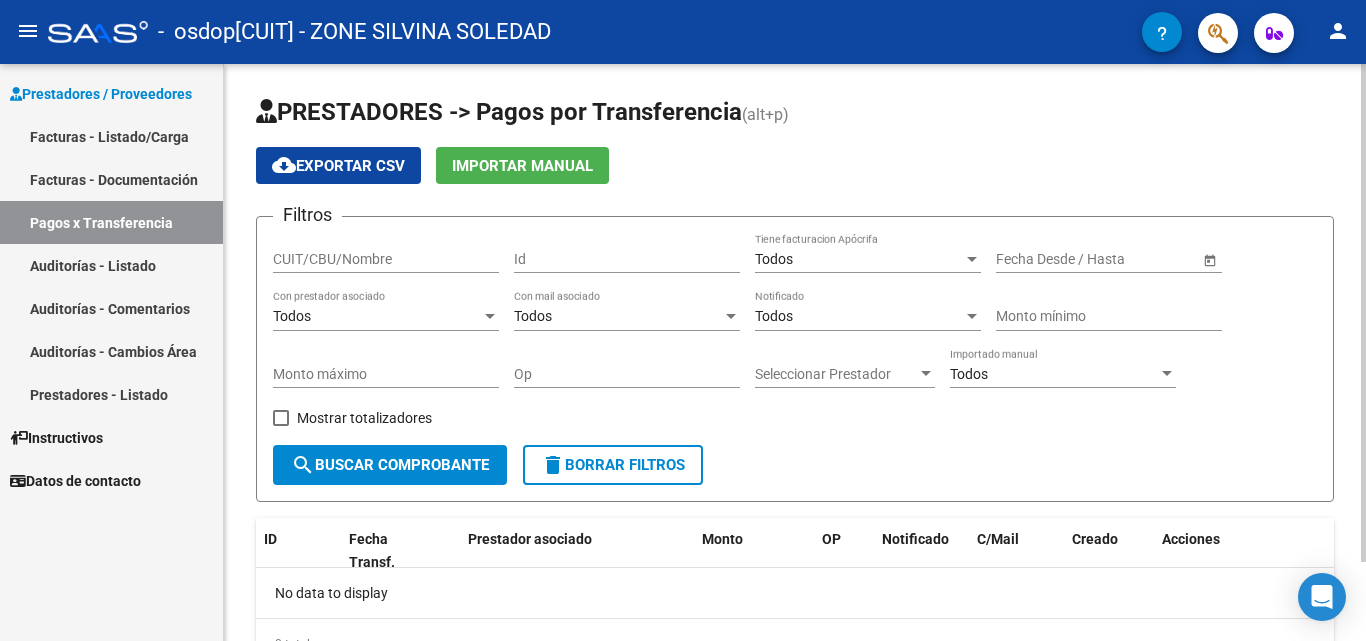 drag, startPoint x: 1360, startPoint y: 193, endPoint x: 1325, endPoint y: 180, distance: 37.336308 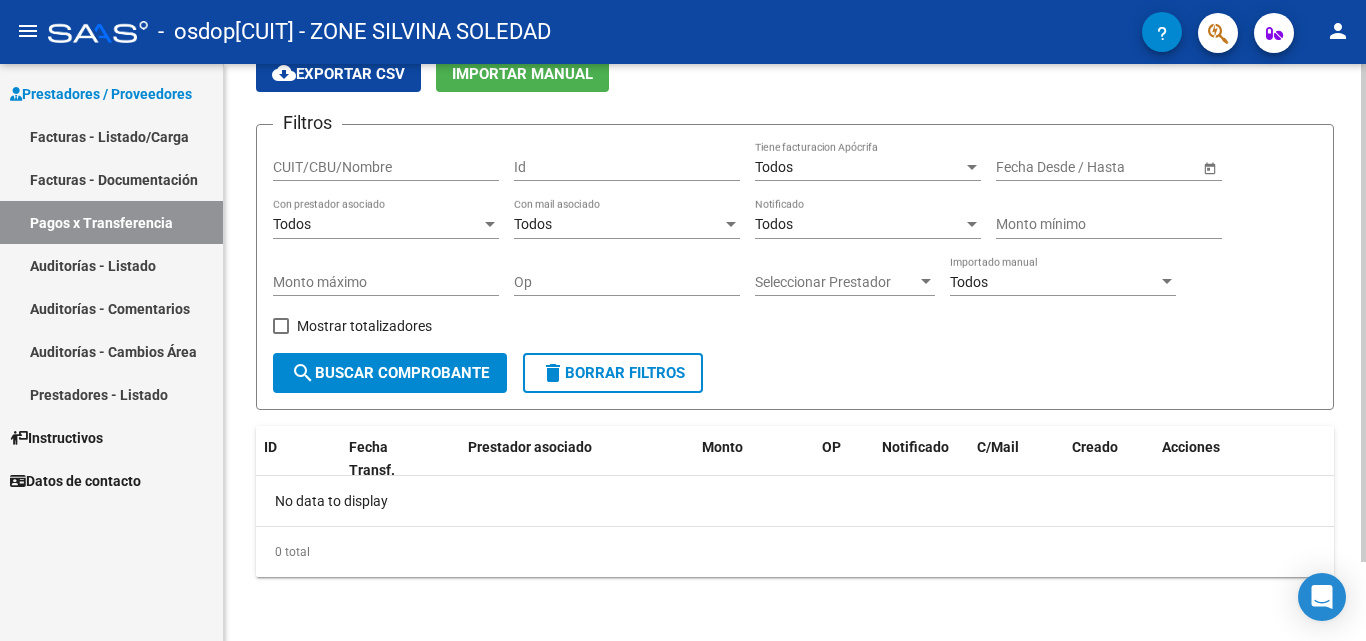scroll, scrollTop: 0, scrollLeft: 0, axis: both 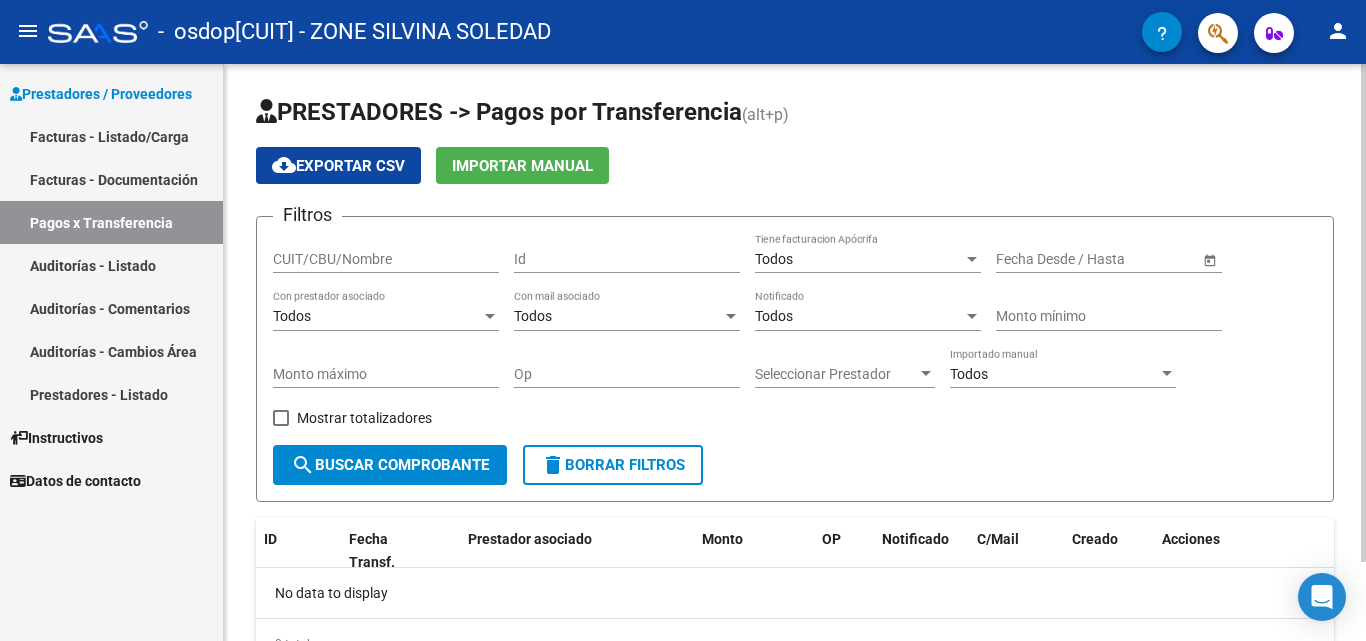 click on "PRESTADORES -> Pagos por Transferencia (alt+p) cloud_download  Exportar CSV   Importar Manual Filtros CUIT/CBU/Nombre Id Todos Tiene facturacion Apócrifa Start date – End date Fecha Desde / Hasta Todos Con prestador asociado Todos Con mail asociado Todos Notificado Monto mínimo Monto máximo Op Seleccionar Prestador Seleccionar Prestador Todos Importado manual    Mostrar totalizadores  search  Buscar Comprobante  delete  Borrar Filtros  ID Fecha Transf. Prestador asociado Monto OP Notificado C/Mail Creado Acciones No data to display  0 total   1" 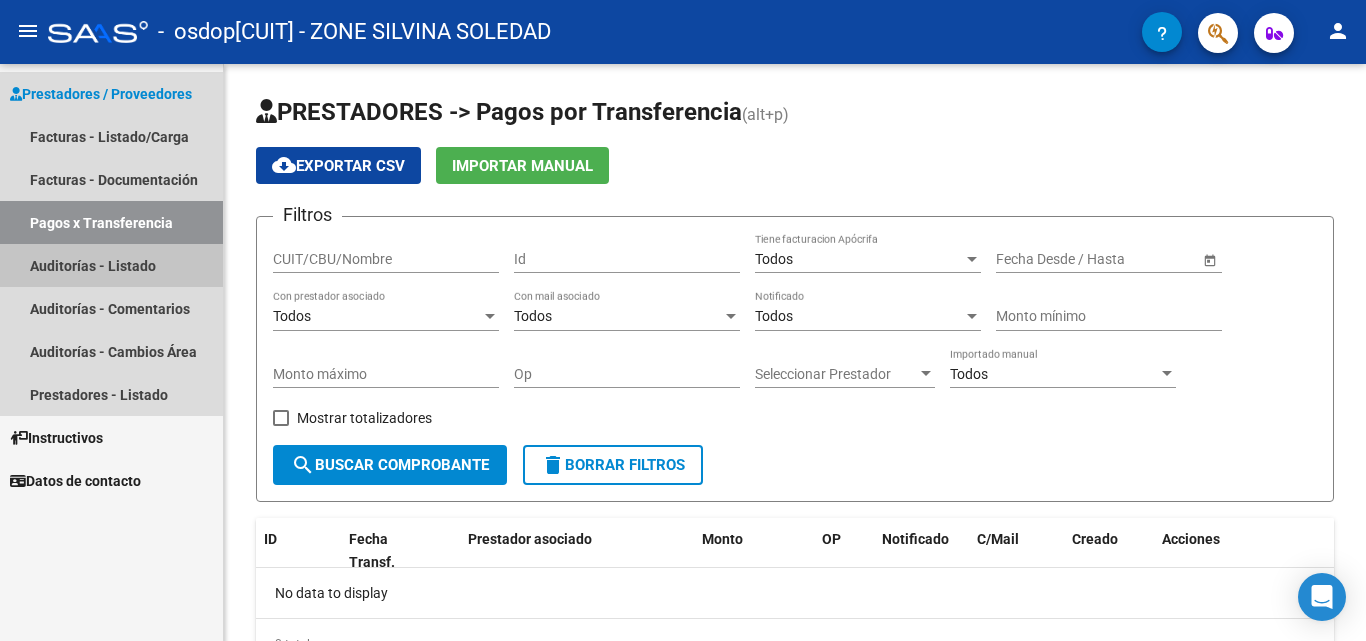 click on "Auditorías - Listado" at bounding box center [111, 265] 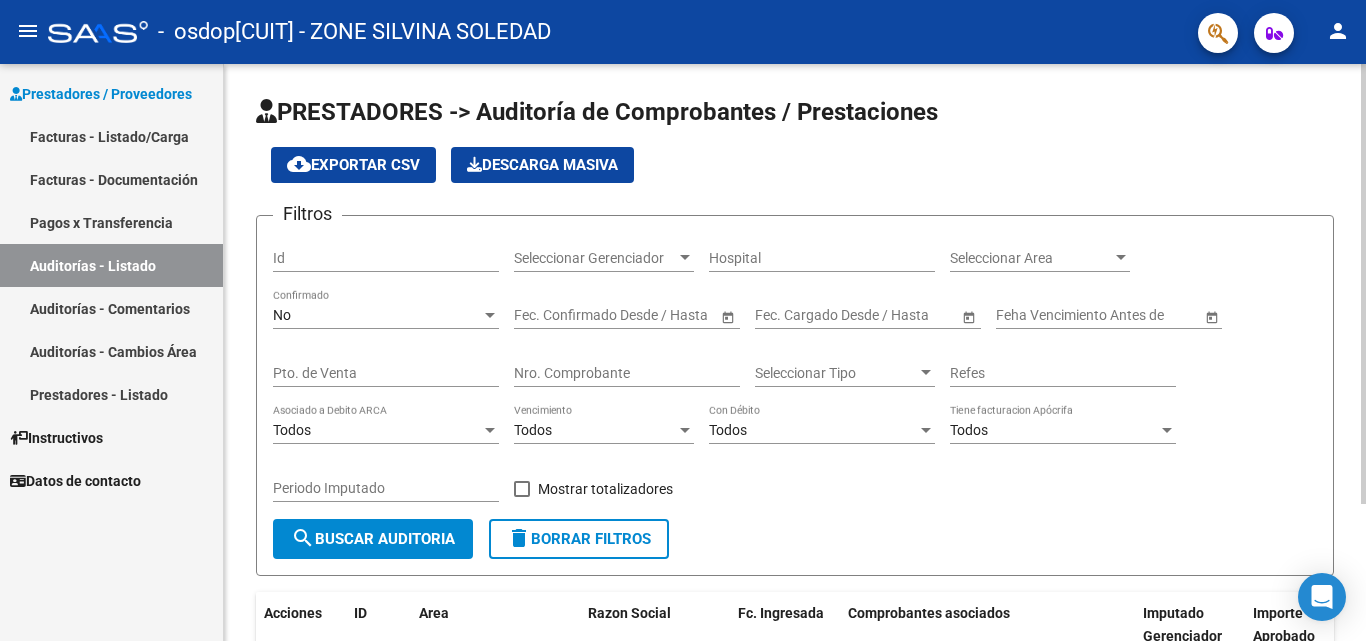scroll, scrollTop: 180, scrollLeft: 0, axis: vertical 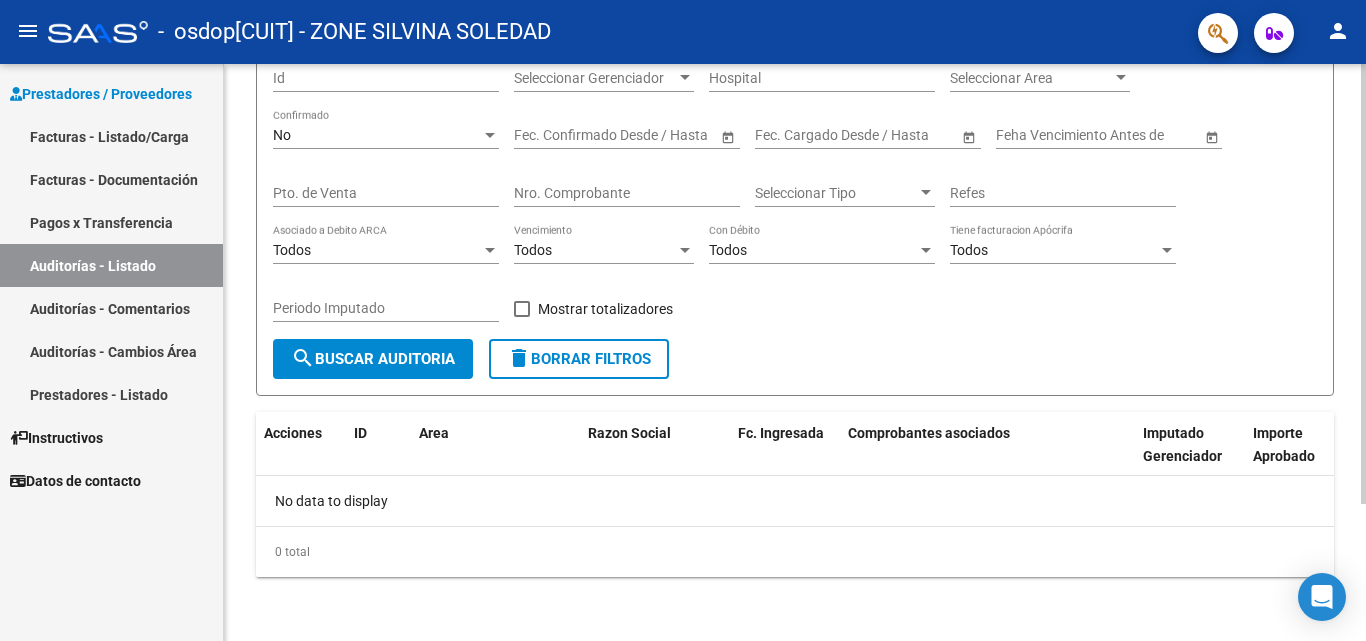 click on "PRESTADORES -> Auditoría de Comprobantes / Prestaciones cloud_download  Exportar CSV   Descarga Masiva
Filtros Id Seleccionar Gerenciador Seleccionar Gerenciador Hospital Seleccionar Area Seleccionar Area No Confirmado Start date – End date Fec. Confirmado Desde / Hasta Start date – End date Fec. Cargado Desde / Hasta Feha Vencimiento Antes de Pto. de Venta Nro. Comprobante Seleccionar Tipo Seleccionar Tipo Refes Todos Asociado a Debito ARCA Todos Vencimiento Todos Con Débito Todos Tiene facturacion Apócrifa Periodo Imputado    Mostrar totalizadores search  Buscar Auditoria  delete  Borrar Filtros  Acciones ID Area Razon Social Fc. Ingresada Comprobantes asociados Imputado Gerenciador Importe Aprobado Importe Debitado Importe Comprobantes Vencimiento FC Creado Usuario Confirmado Por Comentario Vencimiento Auditoría Auditoría externa creada Período Imputado Fecha Debitado x ARCA Monto Debitado x ARCA No data to display  0 total   1" 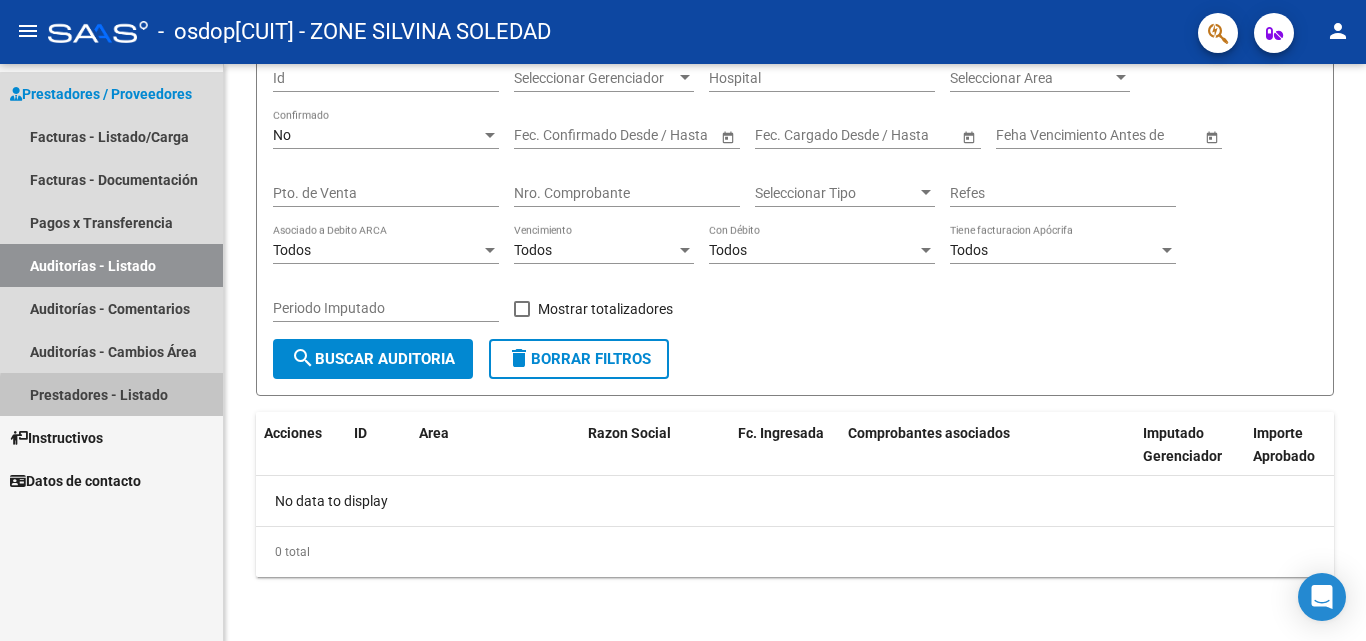 click on "Prestadores - Listado" at bounding box center (111, 394) 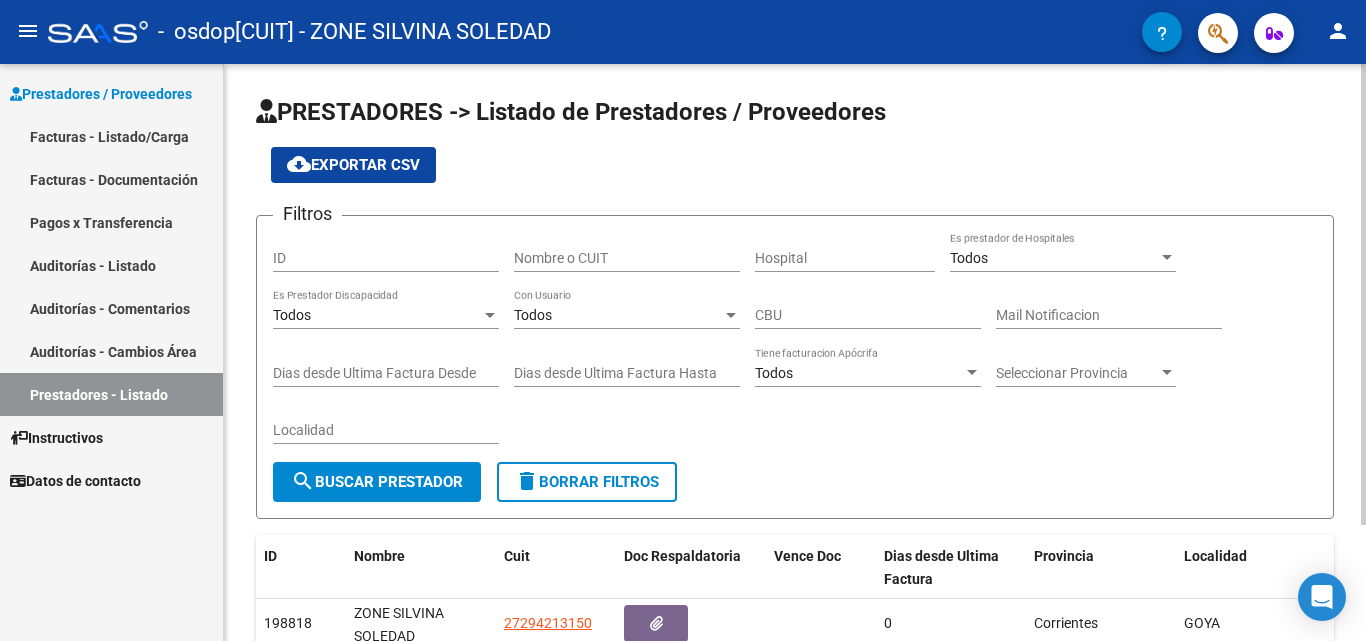scroll, scrollTop: 145, scrollLeft: 0, axis: vertical 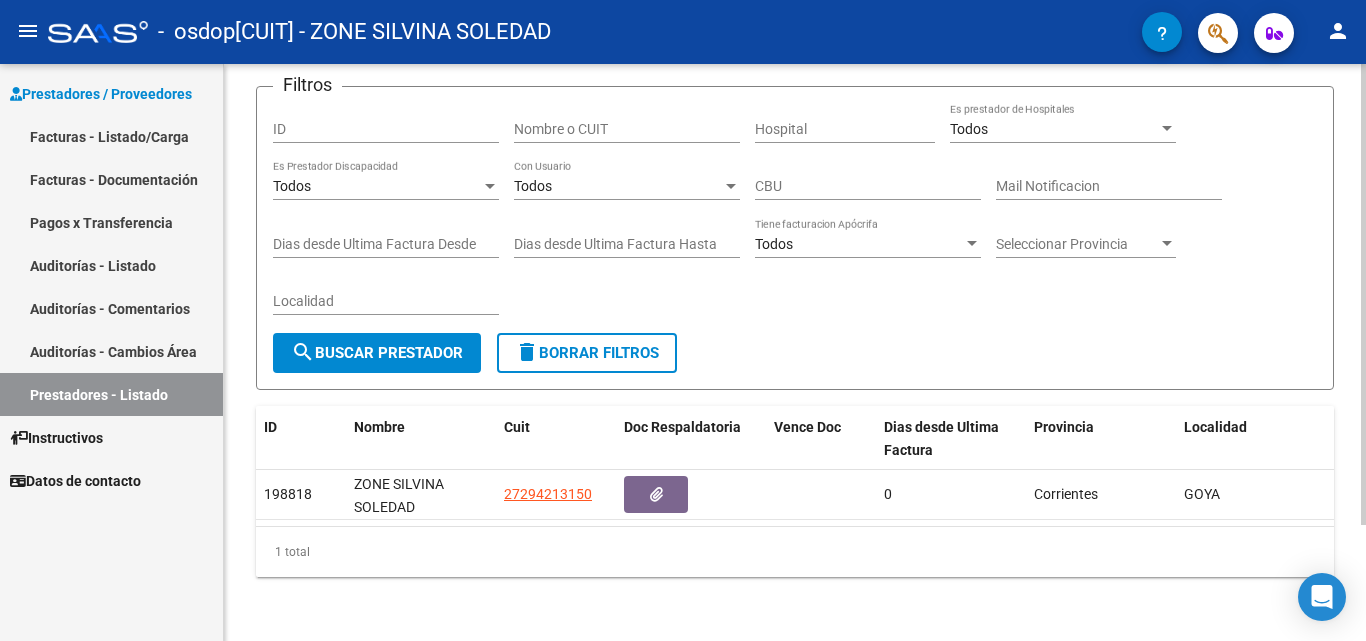 click on "PRESTADORES -> Listado de Prestadores / Proveedores cloud_download  Exportar CSV  Filtros ID Nombre o CUIT Hospital Todos Es prestador de Hospitales Todos Es Prestador Discapacidad Todos Con Usuario CBU Mail Notificacion Dias desde Ultima Factura Desde Dias desde Ultima Factura Hasta Todos Tiene facturacion Apócrifa Seleccionar Provincia Seleccionar Provincia Localidad search  Buscar Prestador  delete  Borrar Filtros  ID Nombre Cuit Doc Respaldatoria Vence Doc Dias desde Ultima Factura Provincia Localidad Creado [NUMBER]  ZONE SILVINA SOLEDAD  [CUIT] 0 Corrientes GOYA [DATE]  1 total   1" 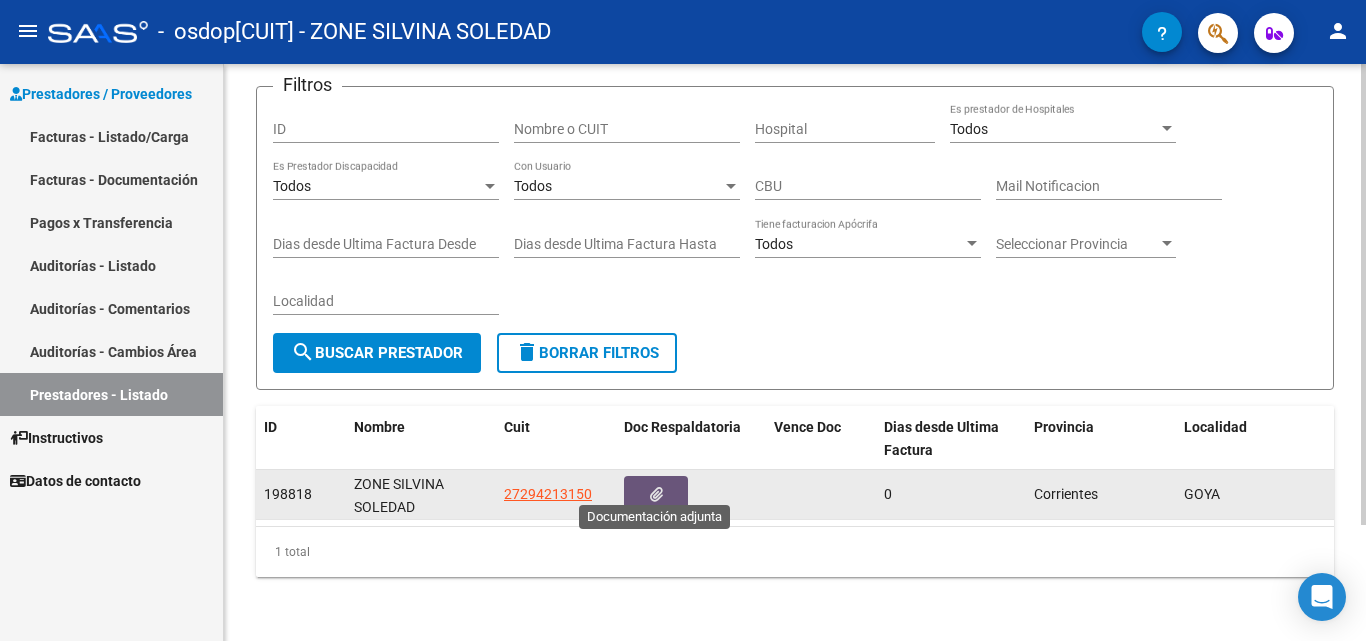 click 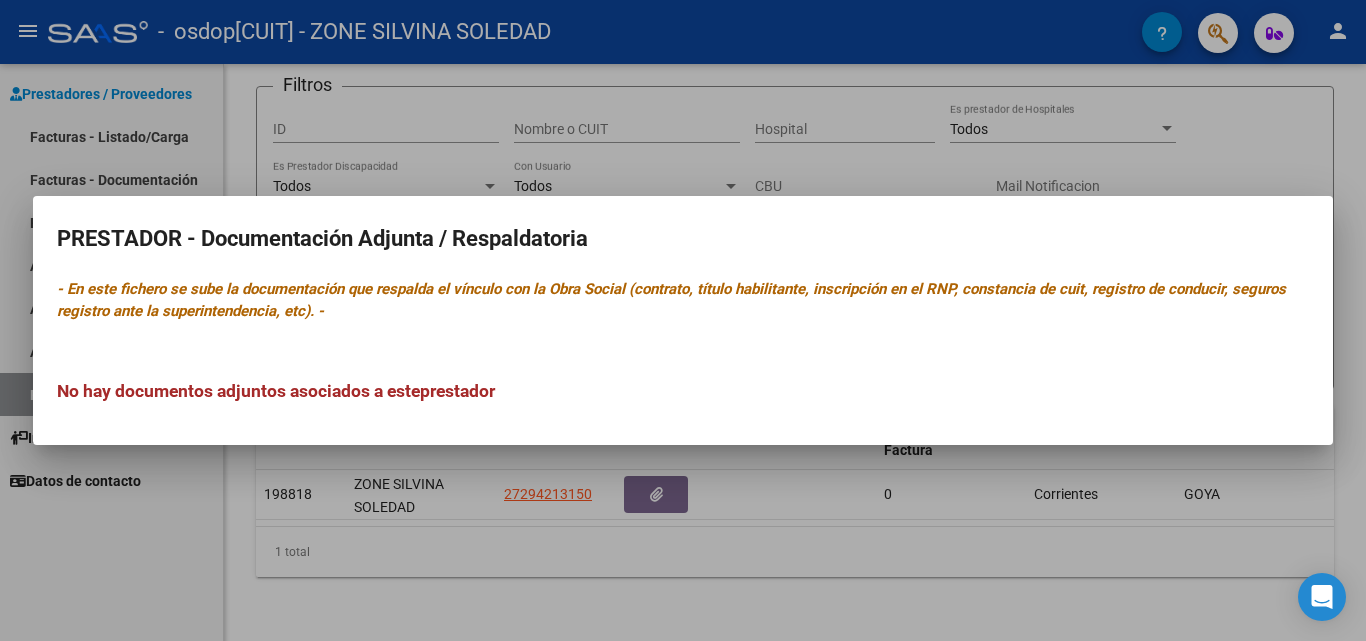 click at bounding box center [683, 320] 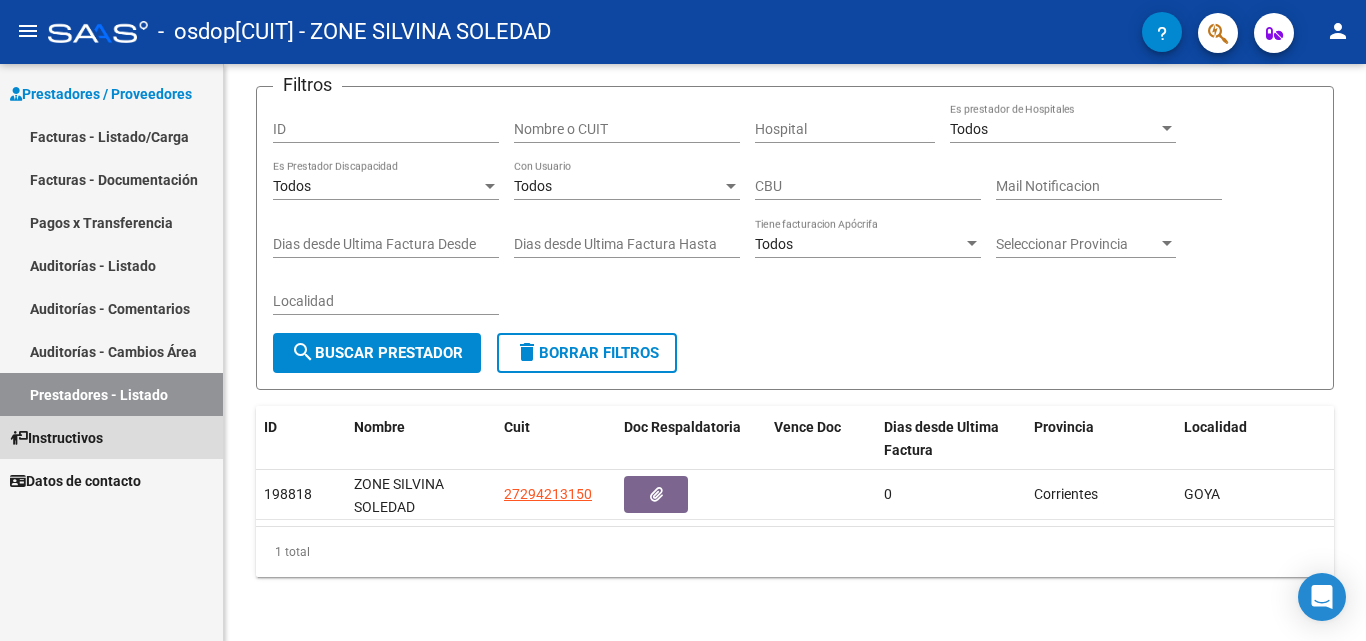click on "Instructivos" at bounding box center (111, 437) 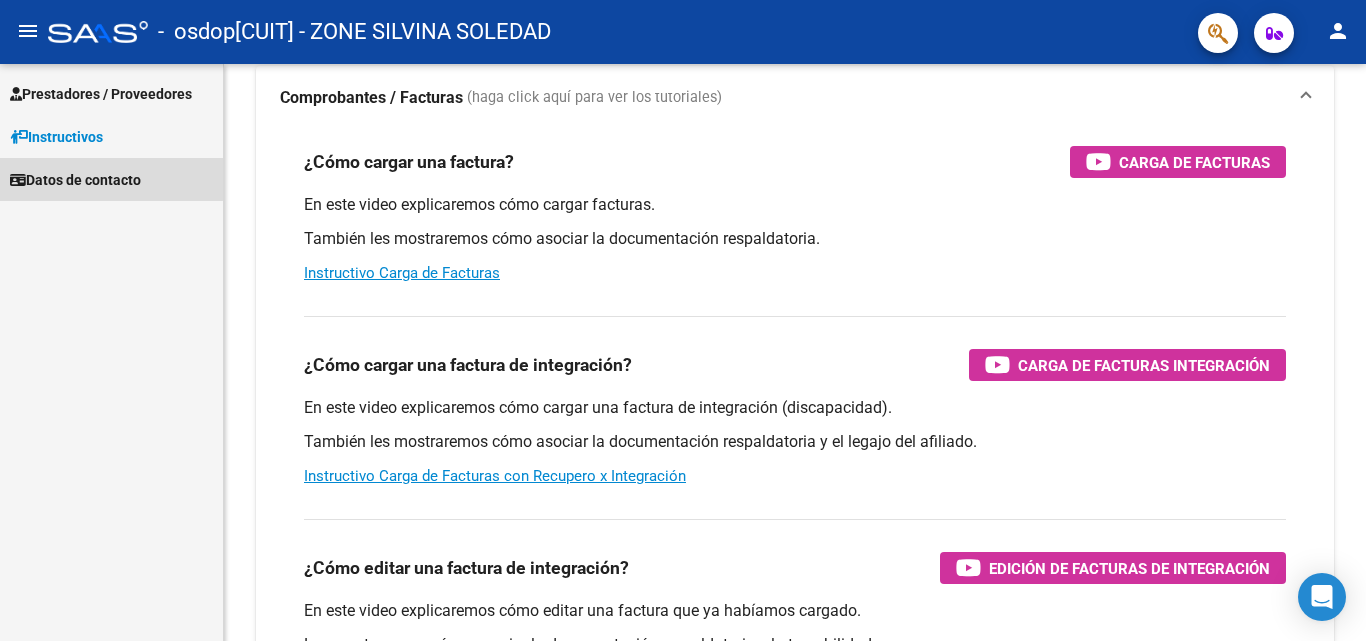 click on "Datos de contacto" at bounding box center (75, 180) 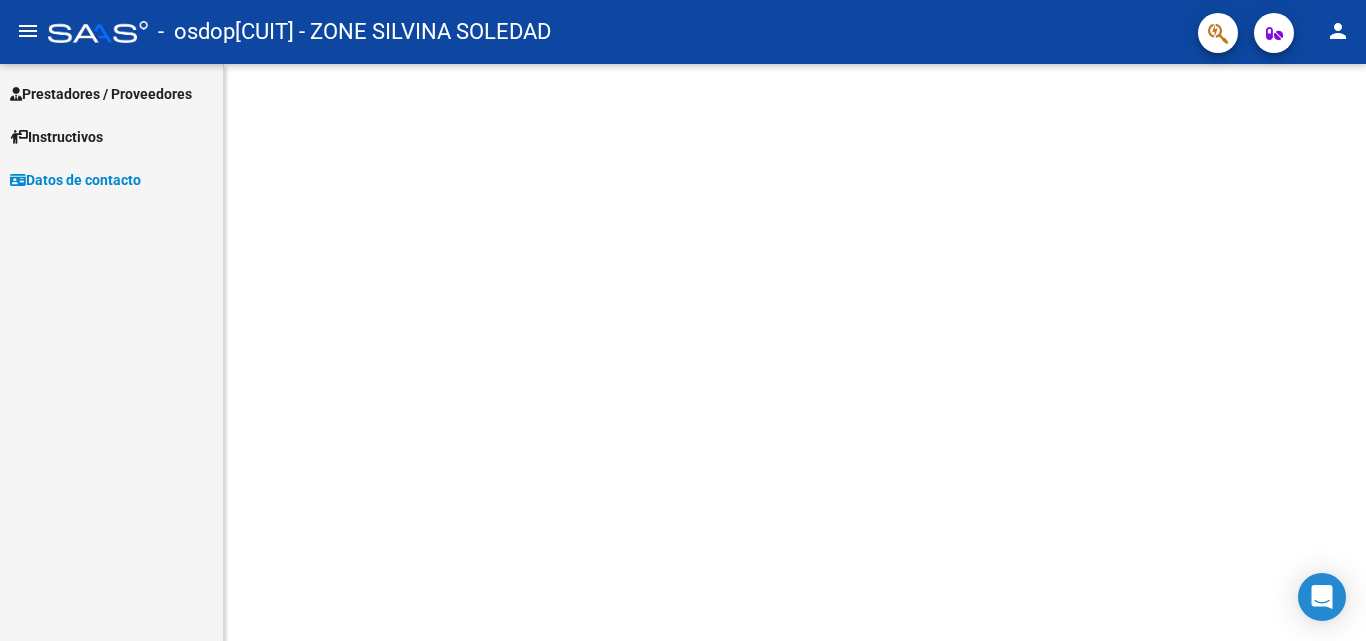 scroll, scrollTop: 0, scrollLeft: 0, axis: both 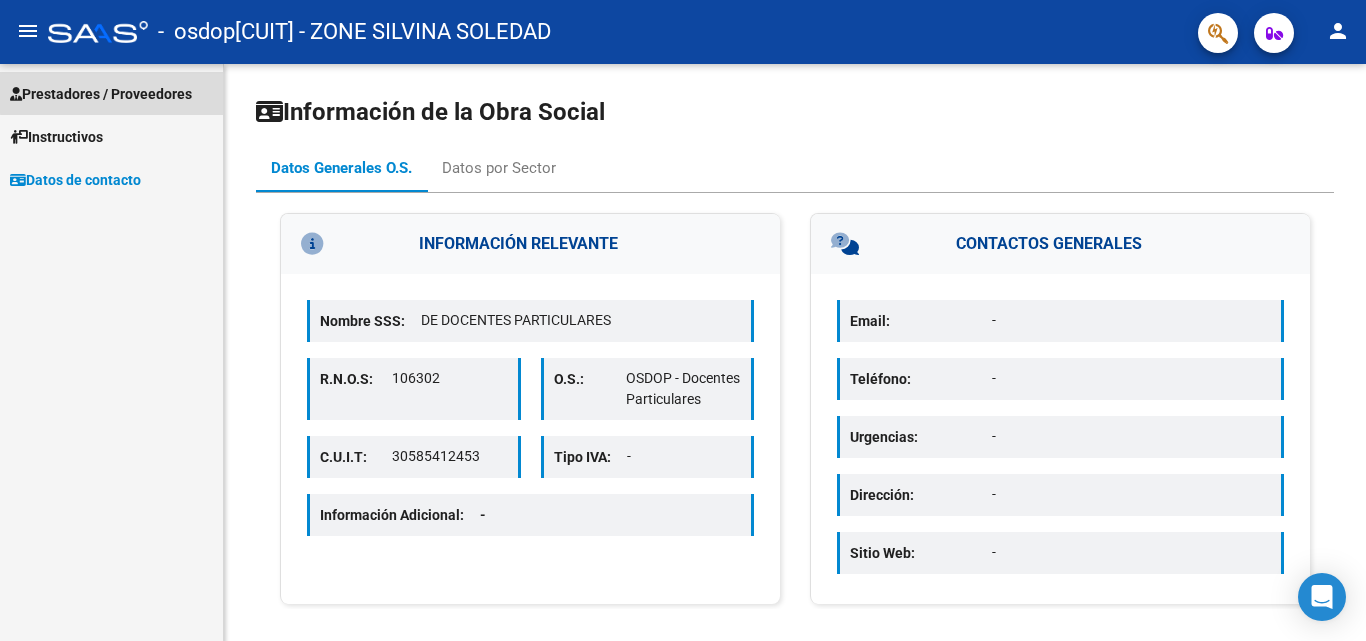 click on "Prestadores / Proveedores" at bounding box center (101, 94) 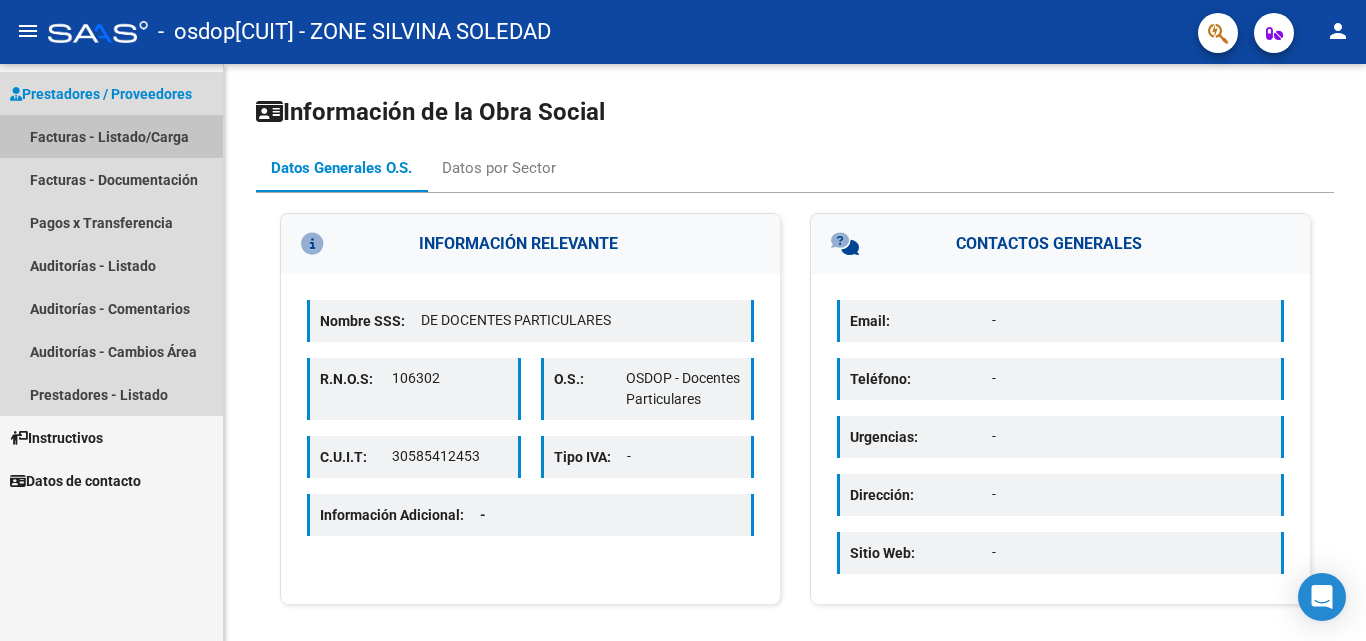 click on "Facturas - Listado/Carga" at bounding box center [111, 136] 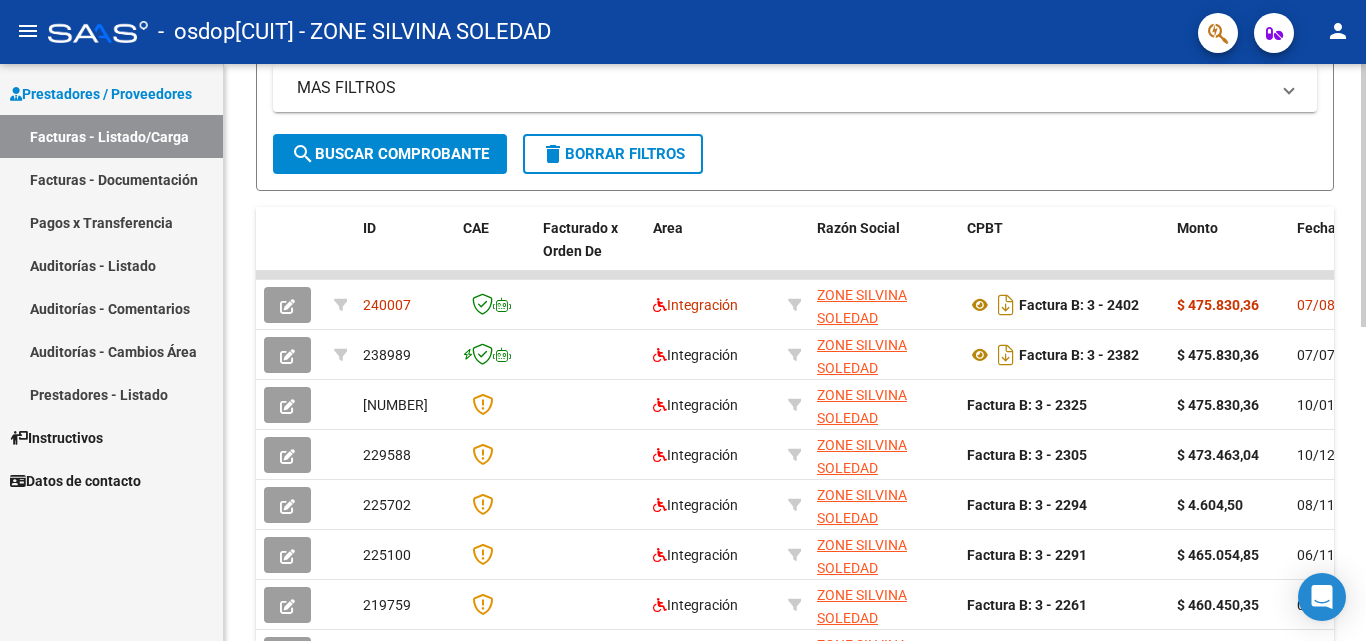 scroll, scrollTop: 428, scrollLeft: 0, axis: vertical 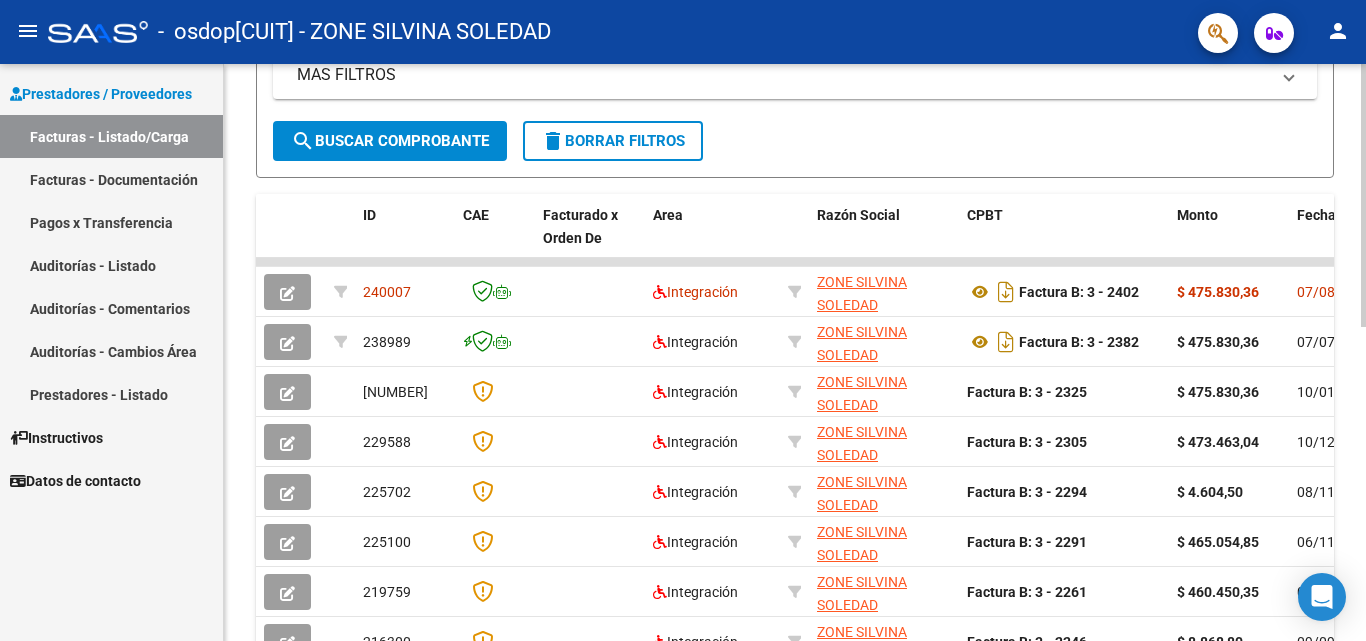 click 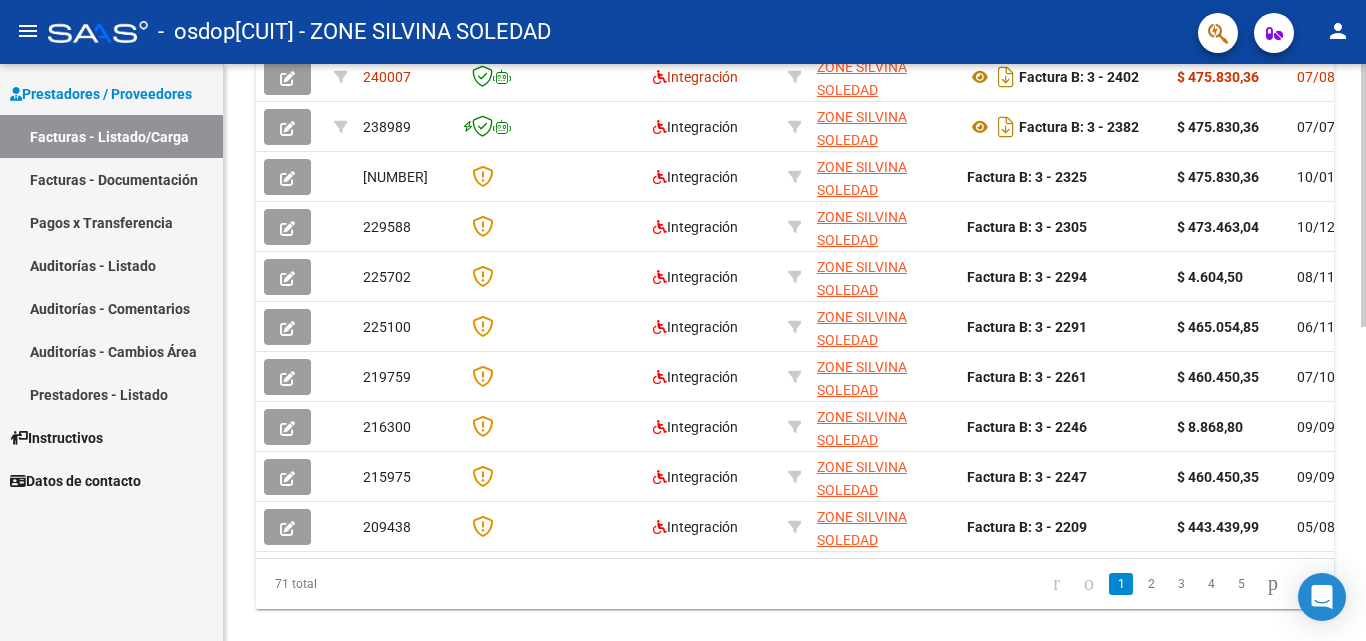 scroll, scrollTop: 637, scrollLeft: 0, axis: vertical 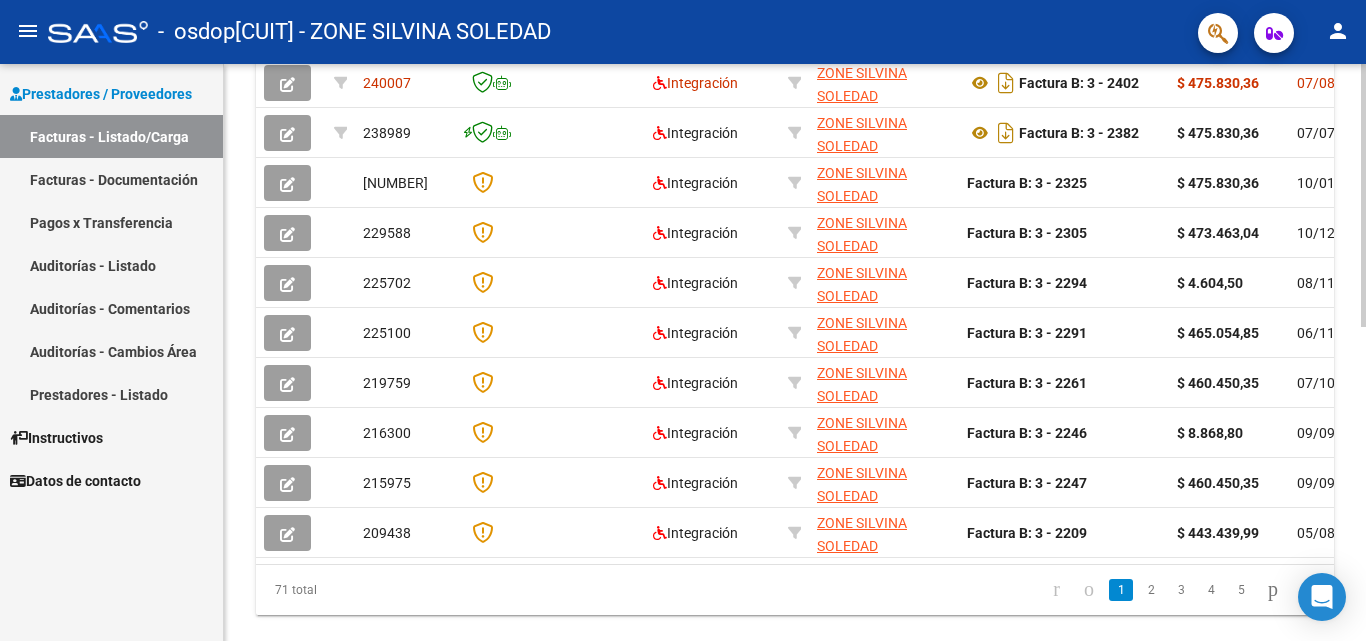 click 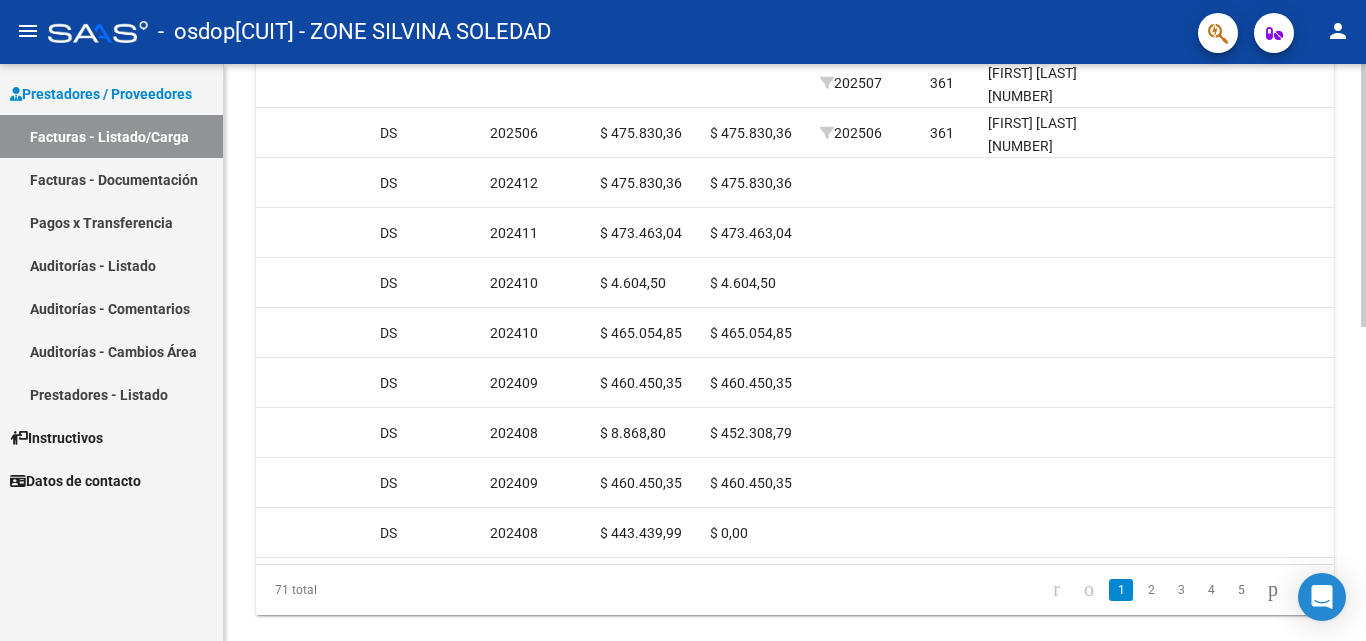 scroll, scrollTop: 0, scrollLeft: 2010, axis: horizontal 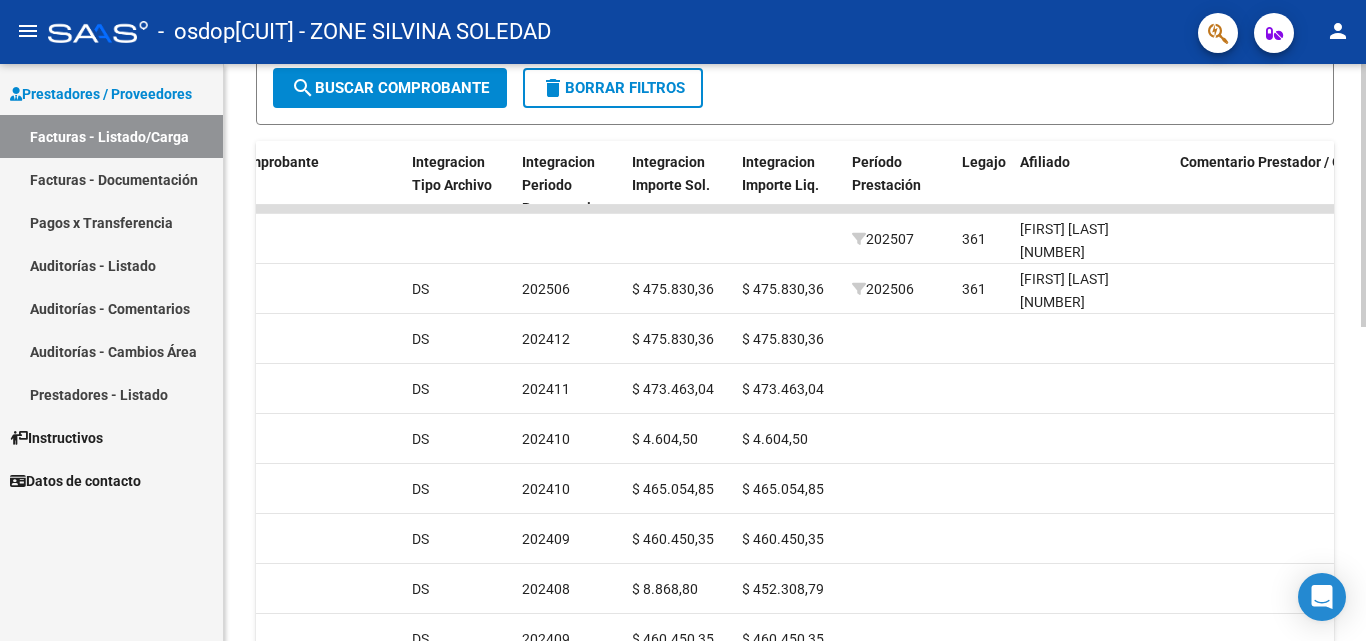 click 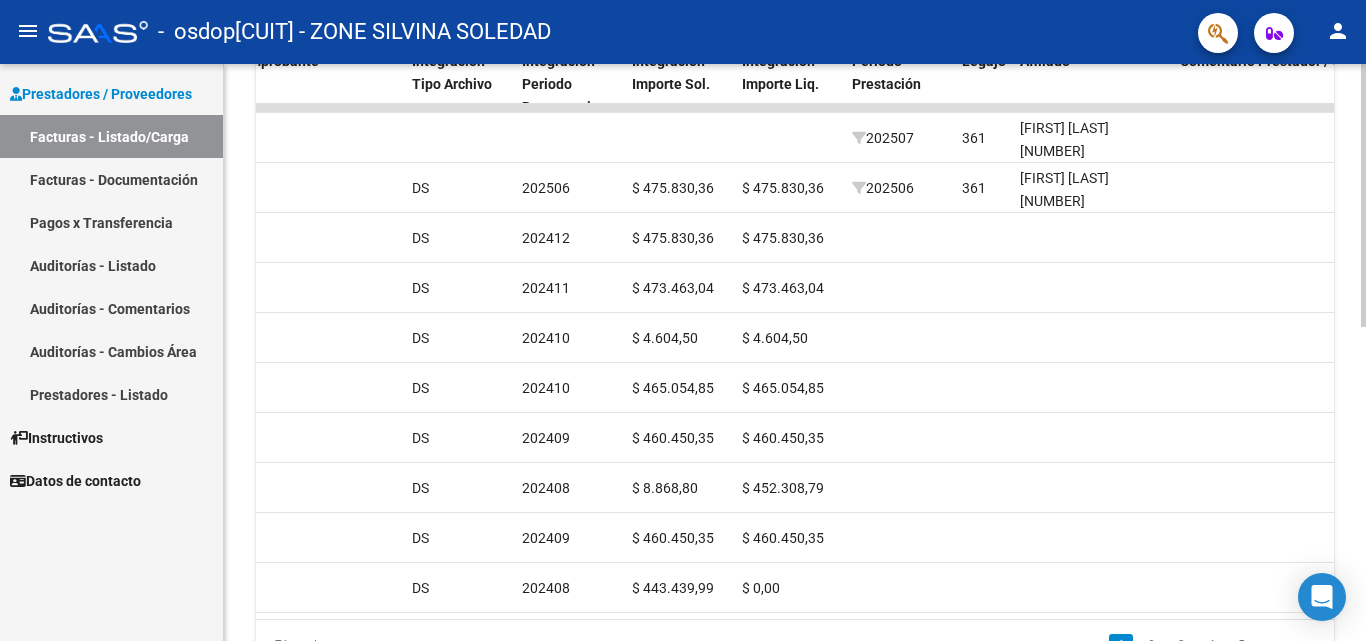 scroll, scrollTop: 584, scrollLeft: 0, axis: vertical 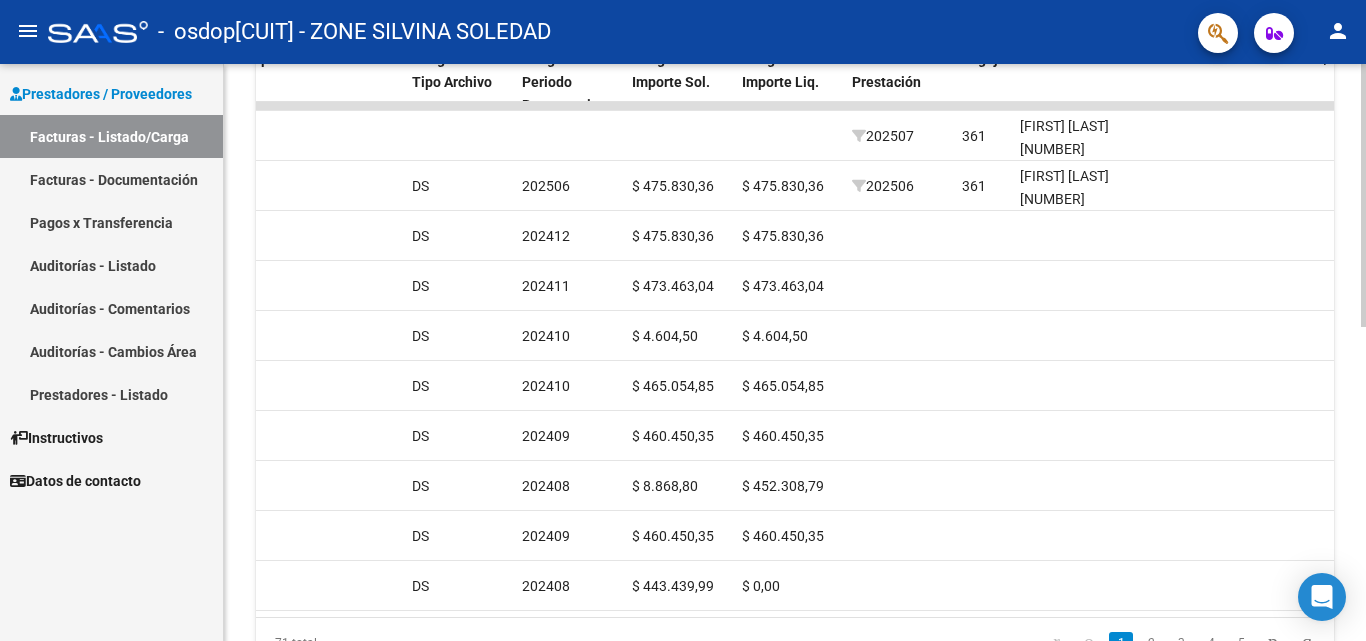 click 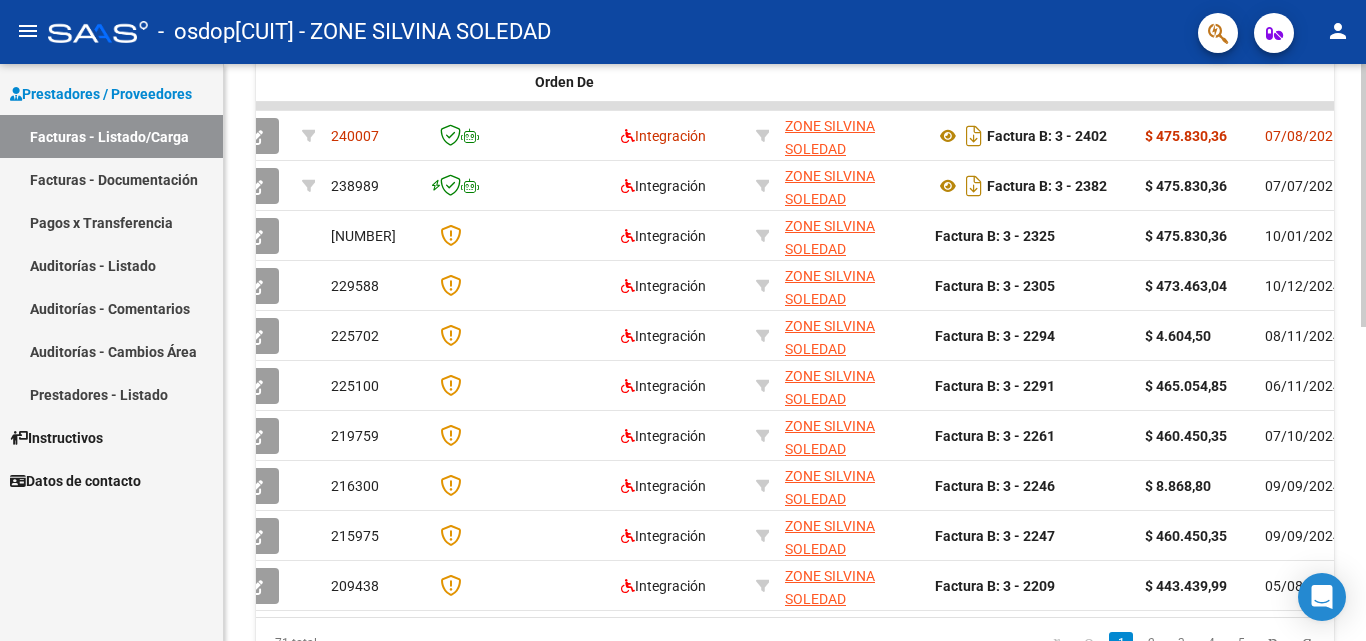 scroll, scrollTop: 0, scrollLeft: 0, axis: both 